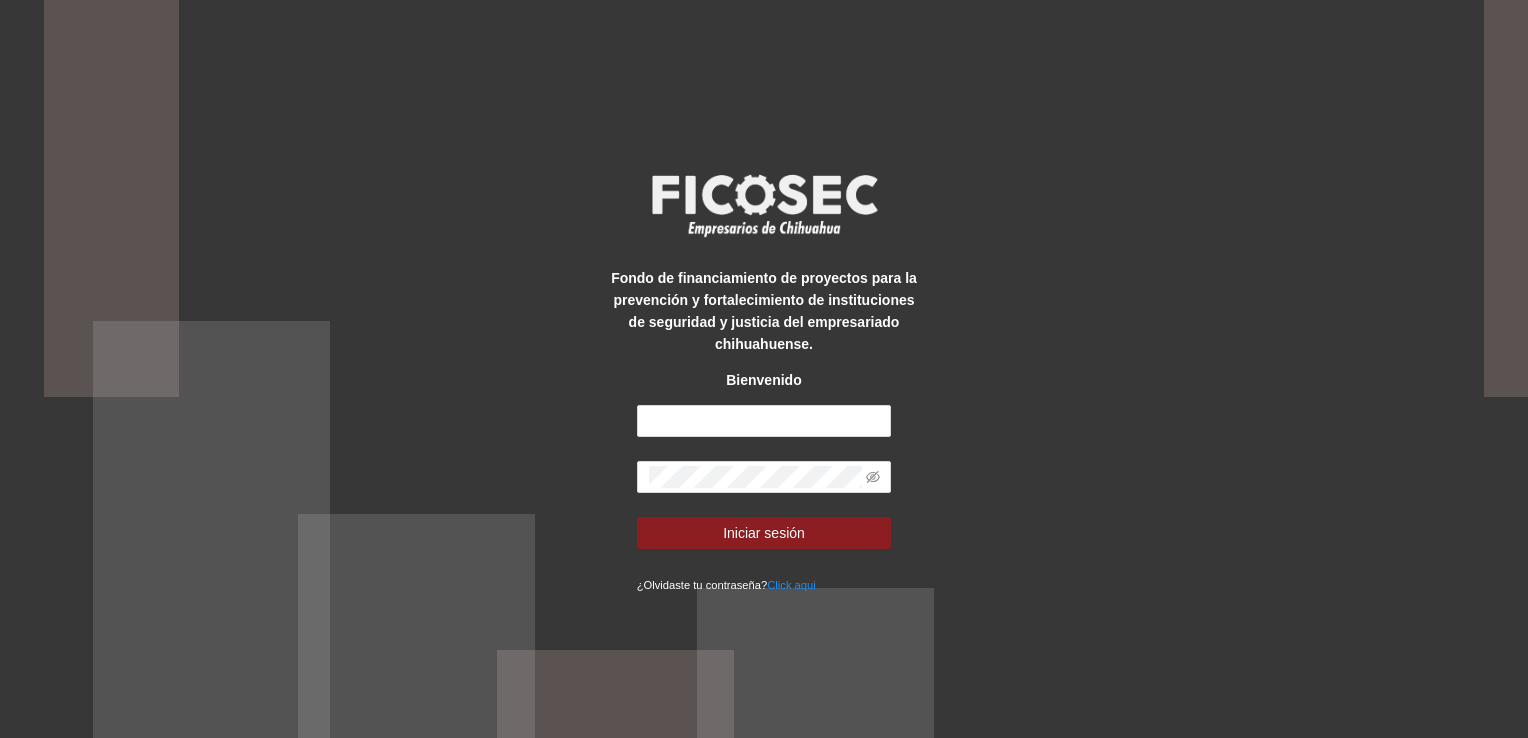 scroll, scrollTop: 0, scrollLeft: 0, axis: both 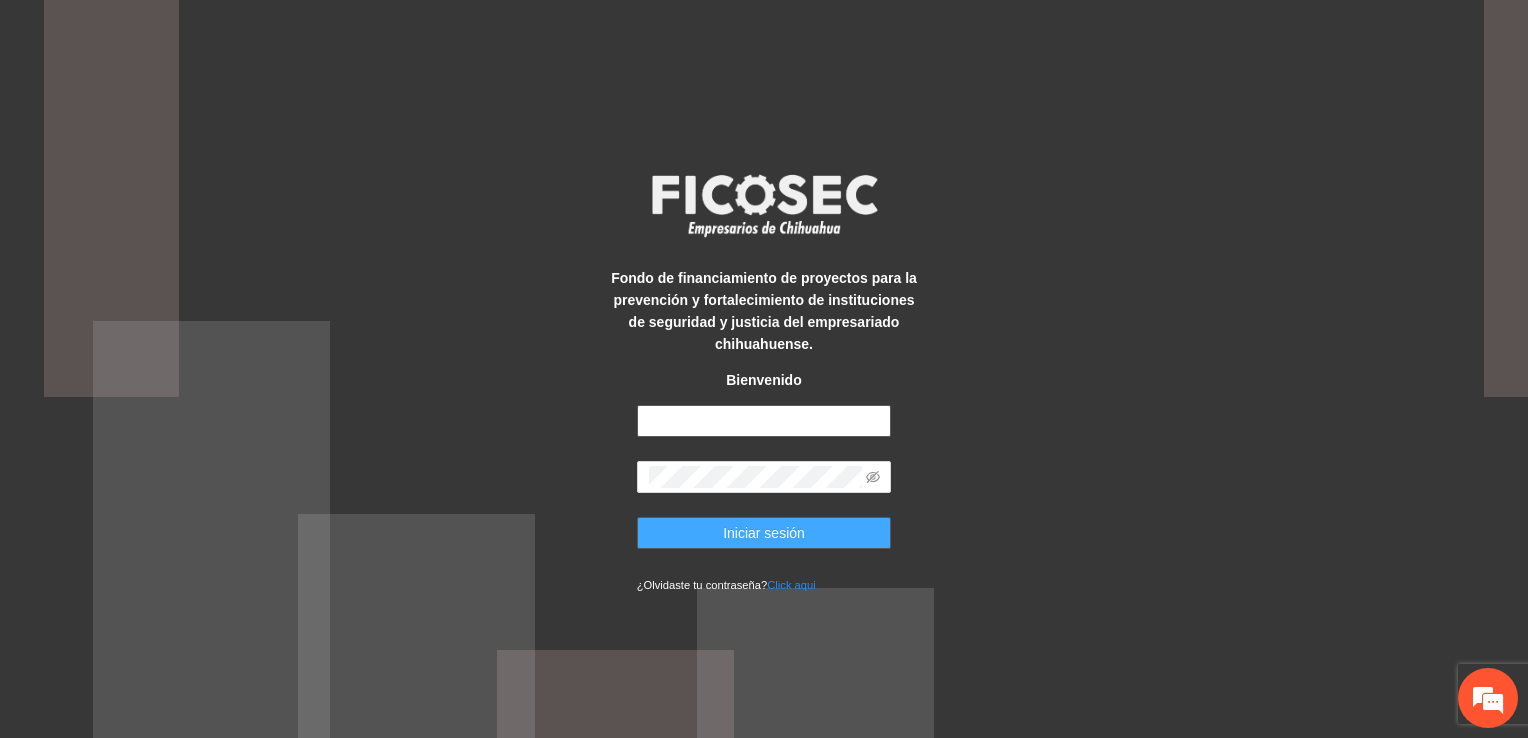 type on "**********" 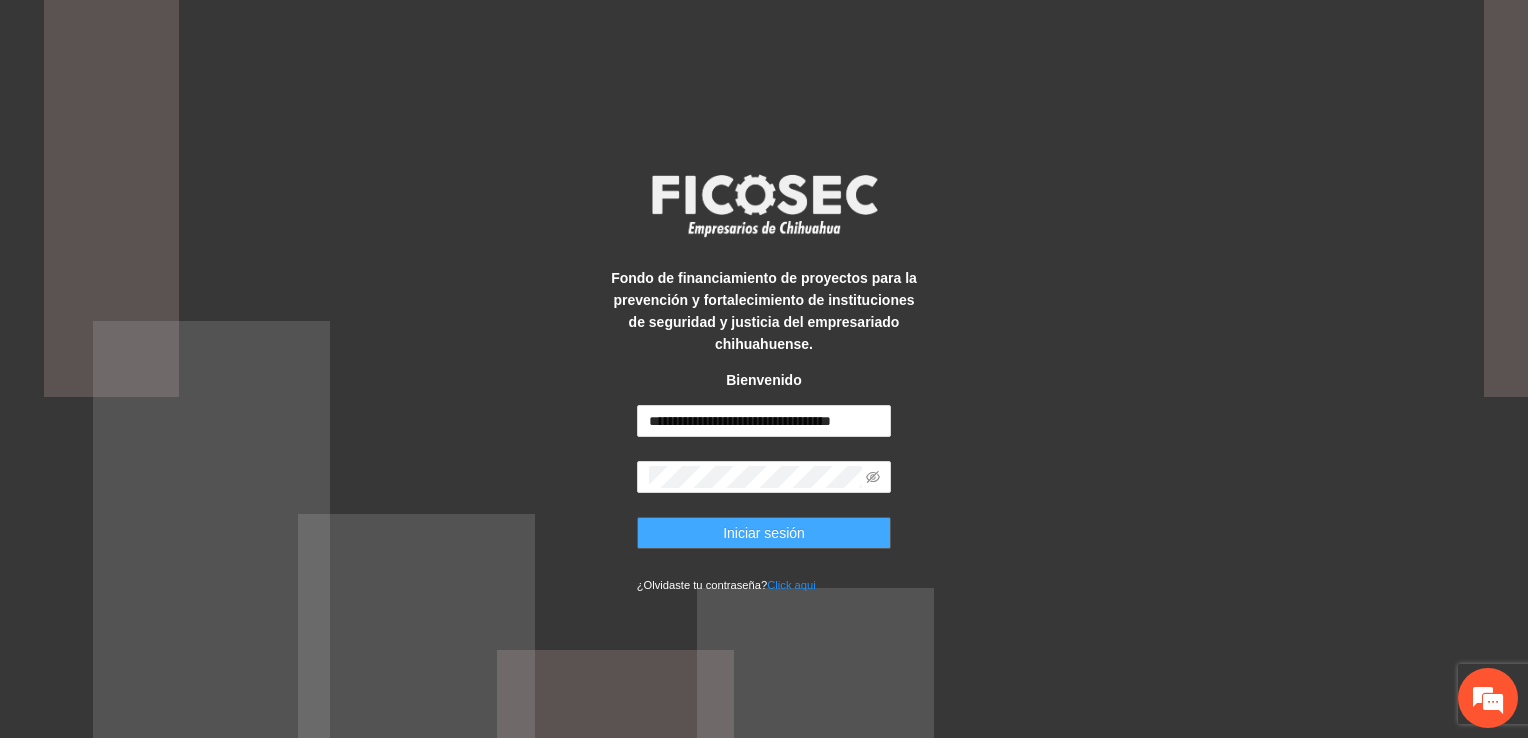 click on "Iniciar sesión" at bounding box center (764, 533) 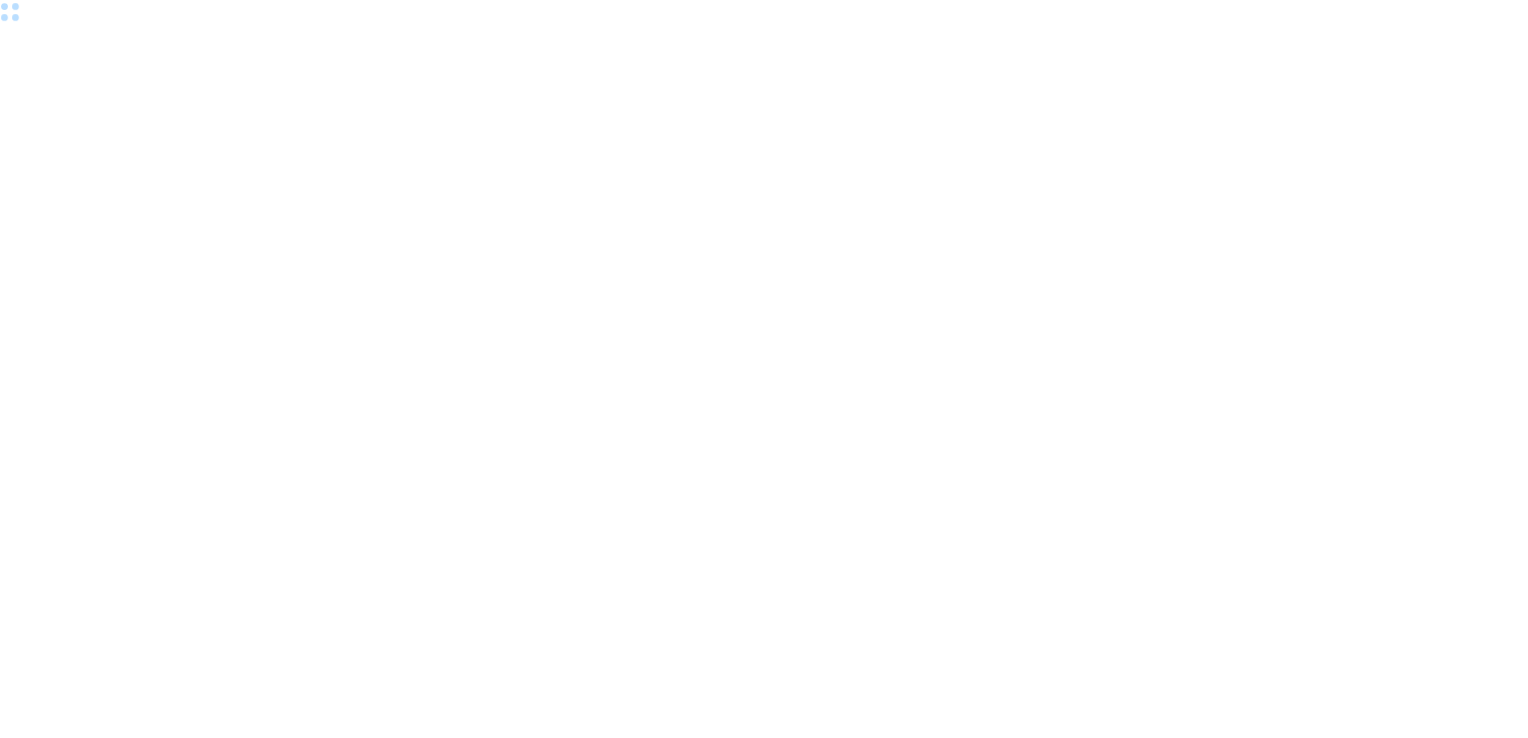 scroll, scrollTop: 0, scrollLeft: 0, axis: both 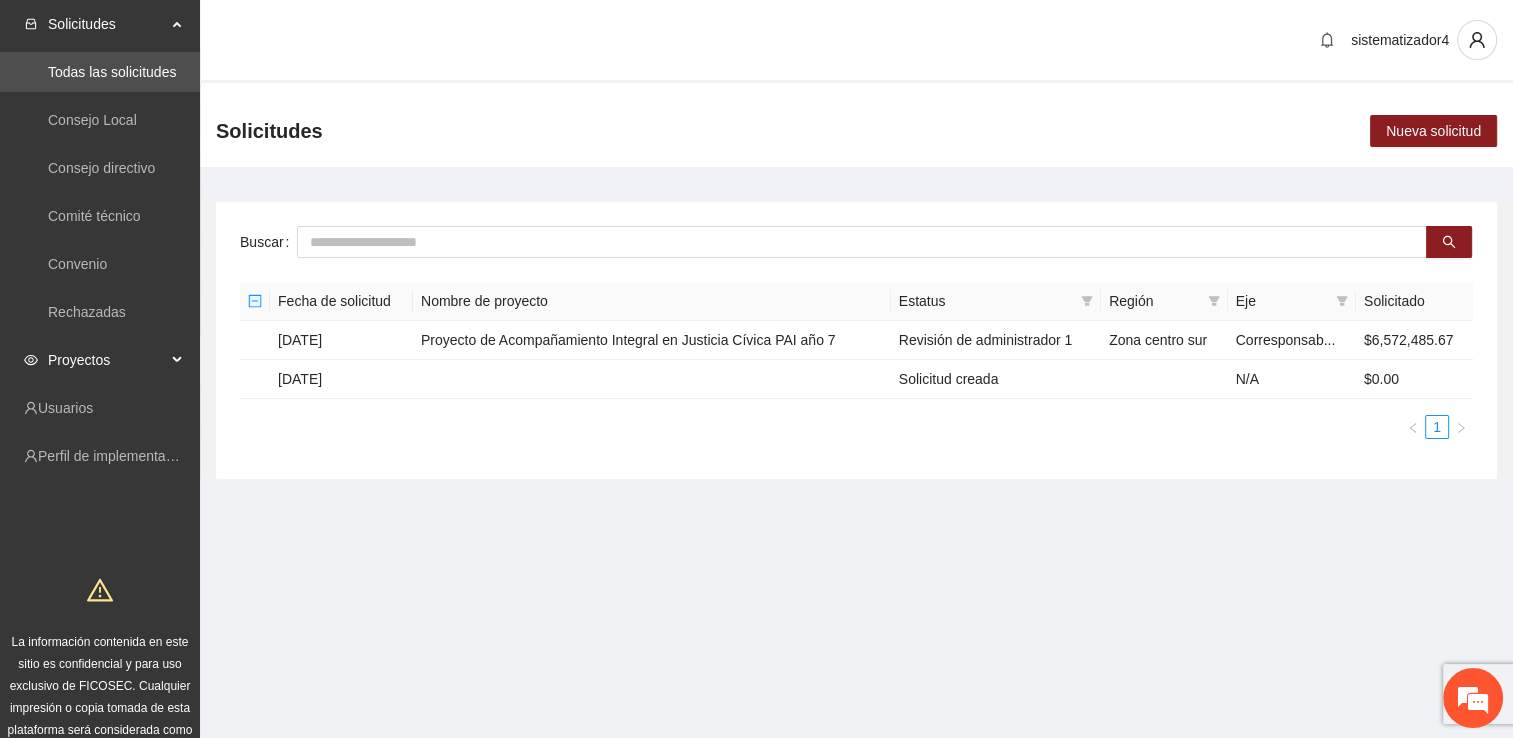 click on "Proyectos" at bounding box center (100, 360) 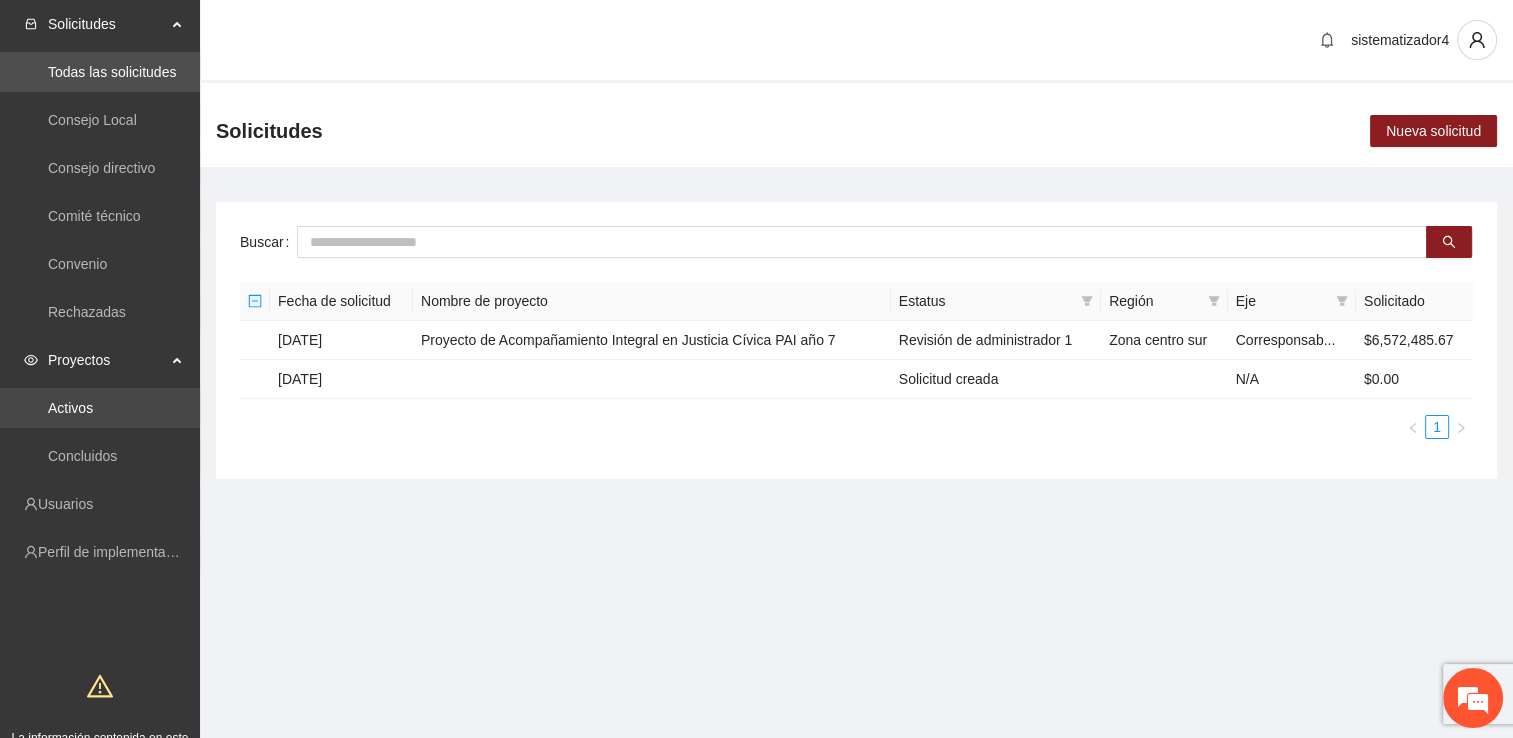 click on "Activos" at bounding box center [70, 408] 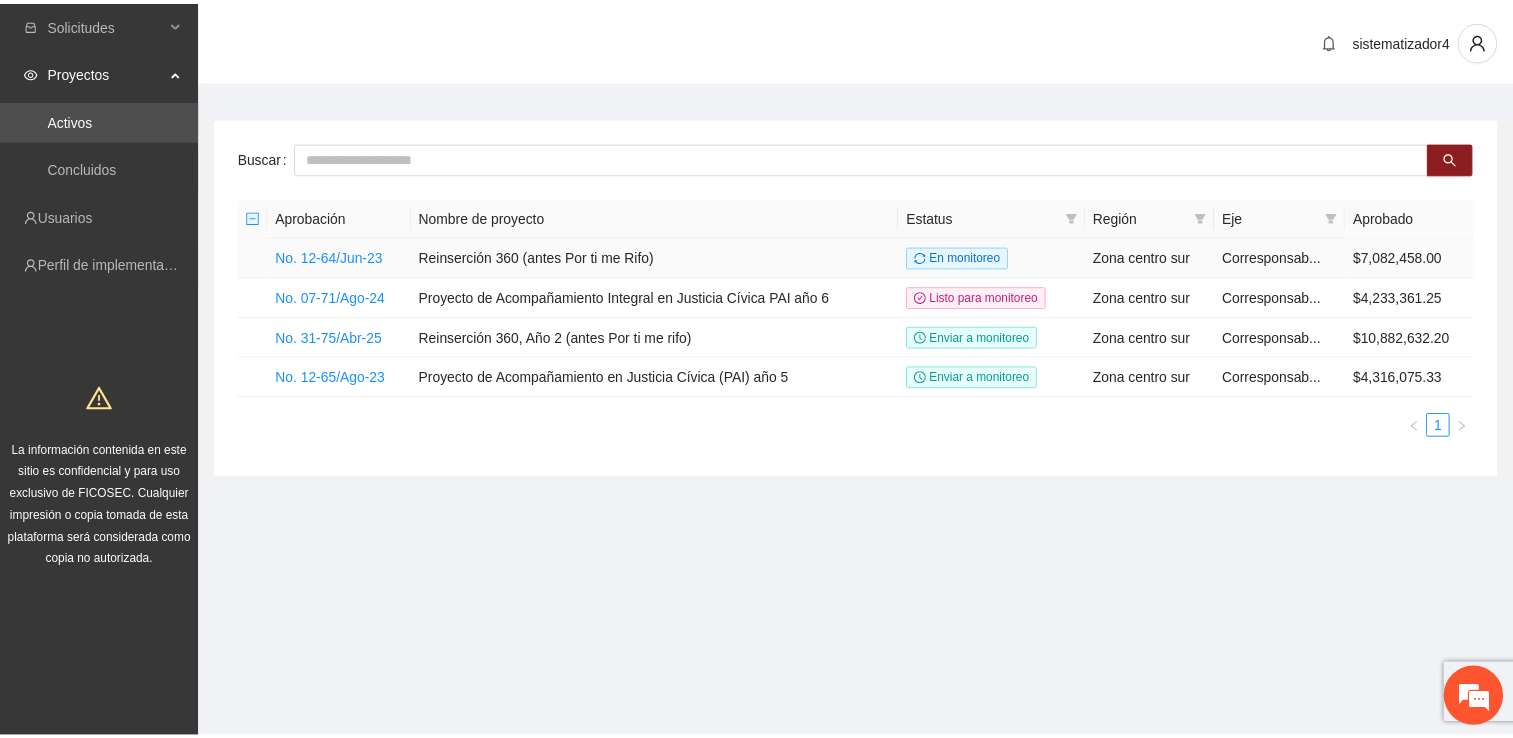 scroll, scrollTop: 0, scrollLeft: 0, axis: both 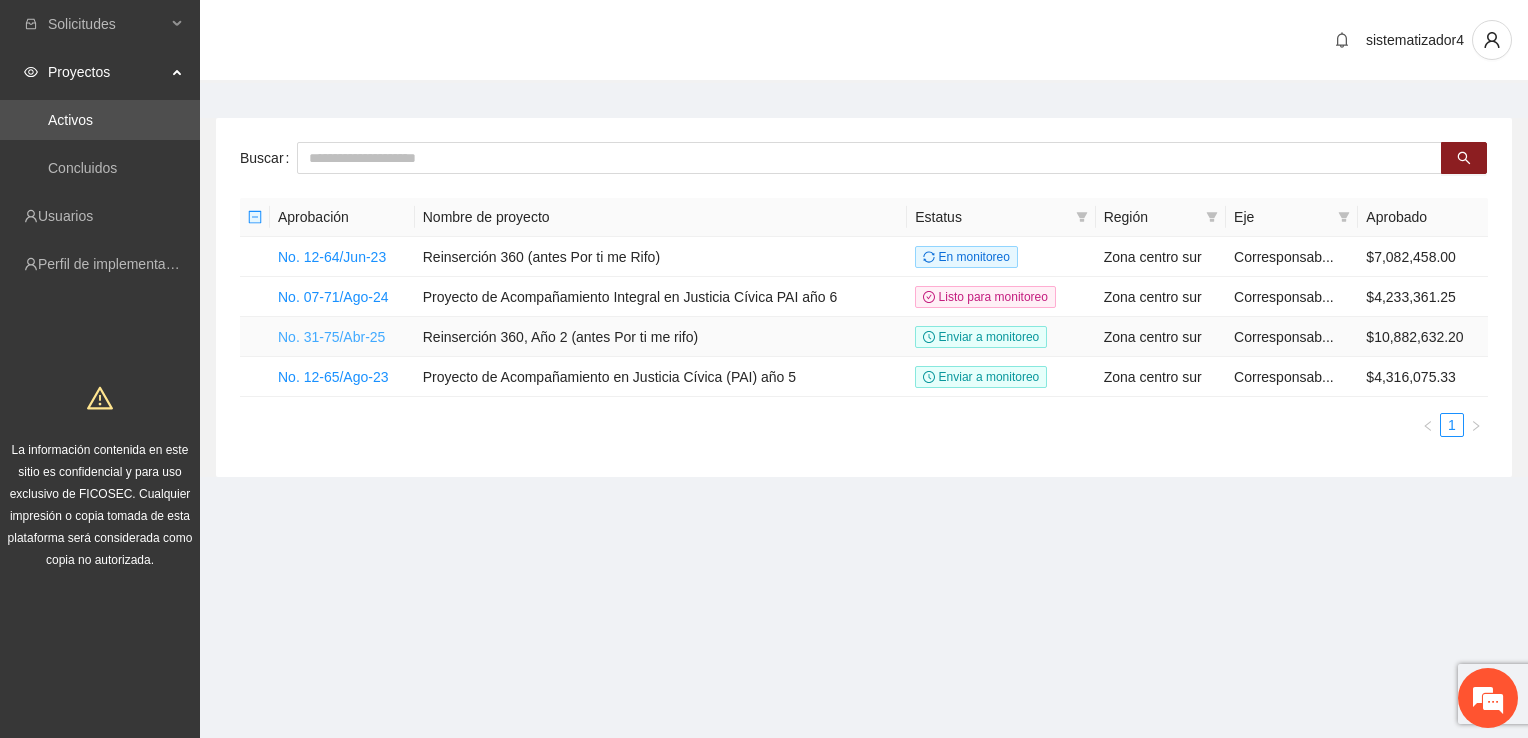 click on "No. 31-75/Abr-25" at bounding box center (331, 337) 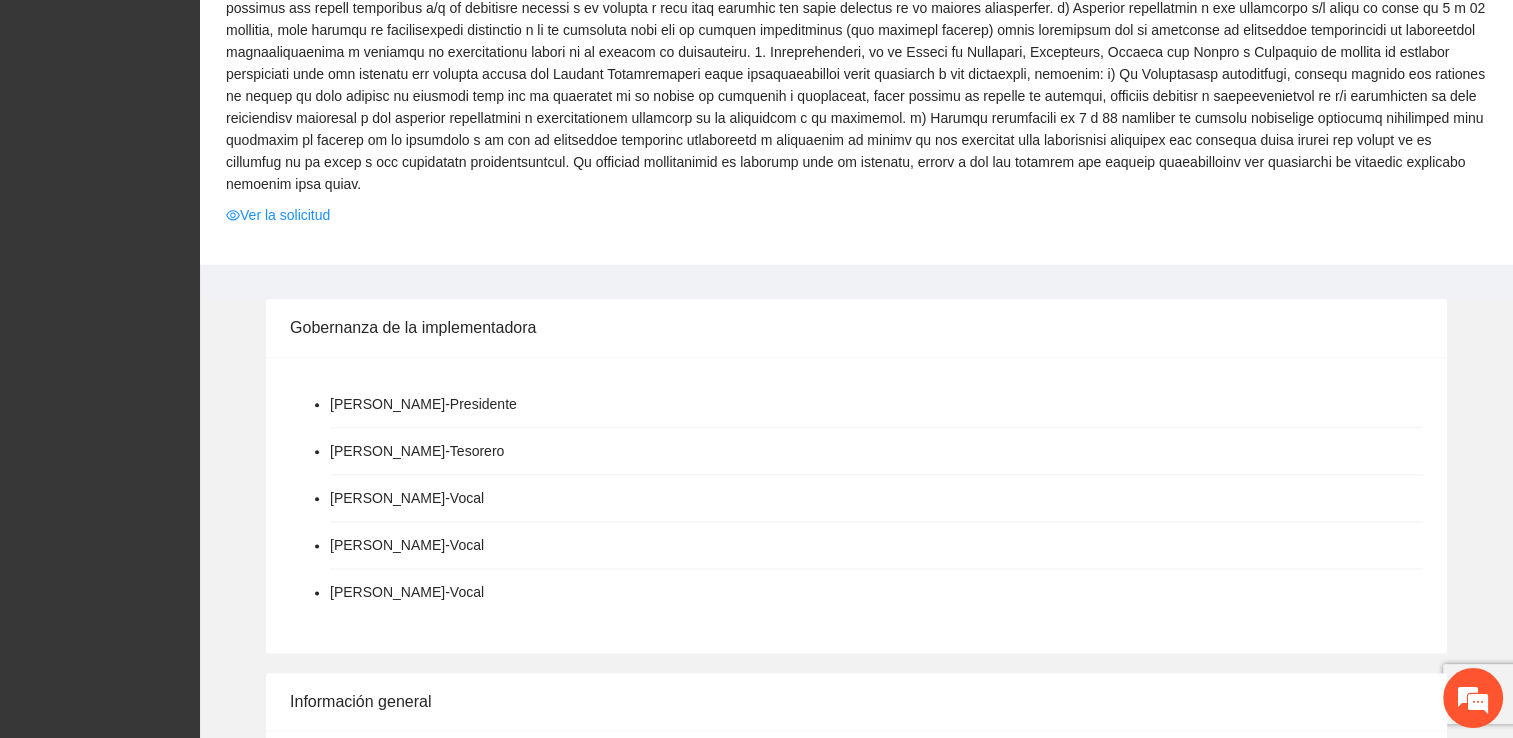 scroll, scrollTop: 2200, scrollLeft: 0, axis: vertical 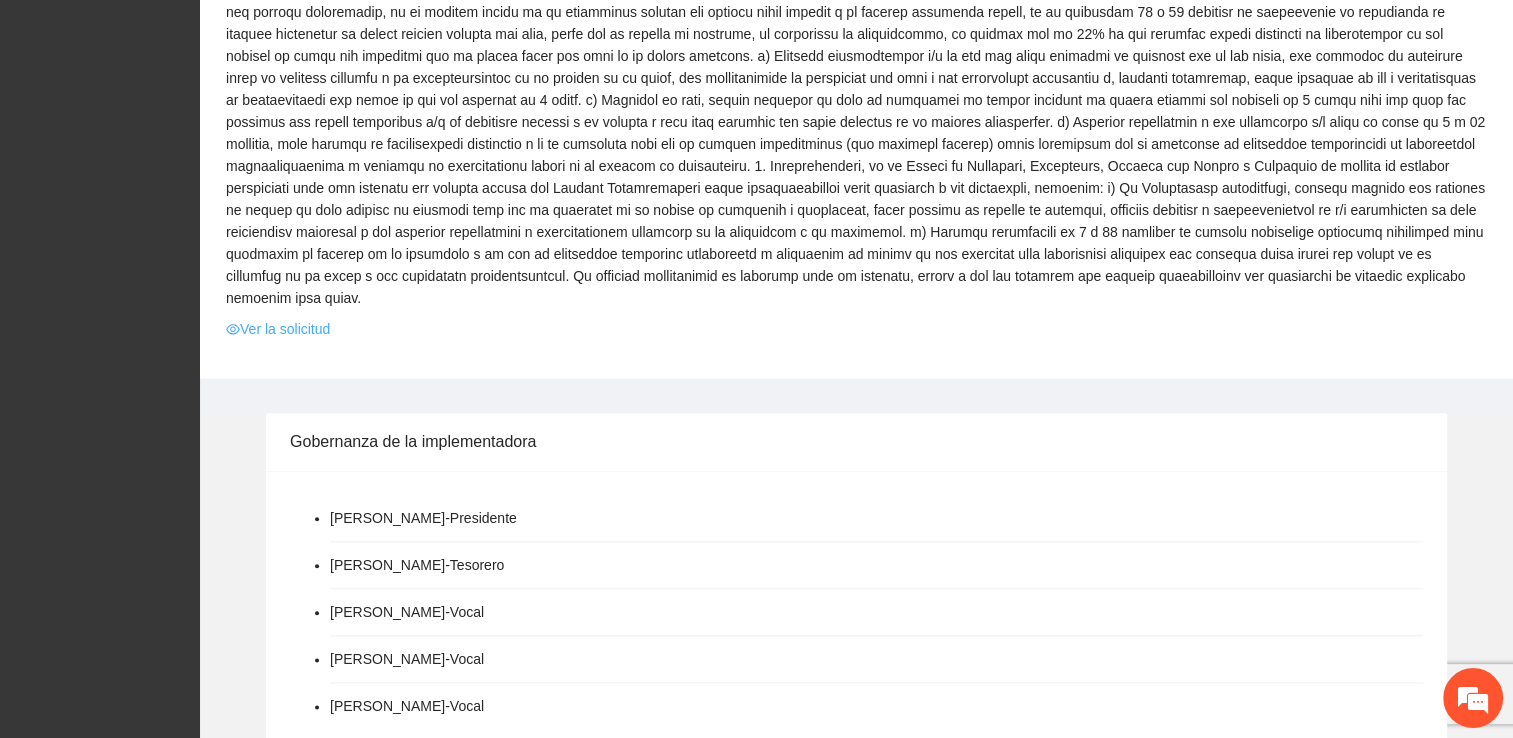 click on "Ver la solicitud" at bounding box center [278, 329] 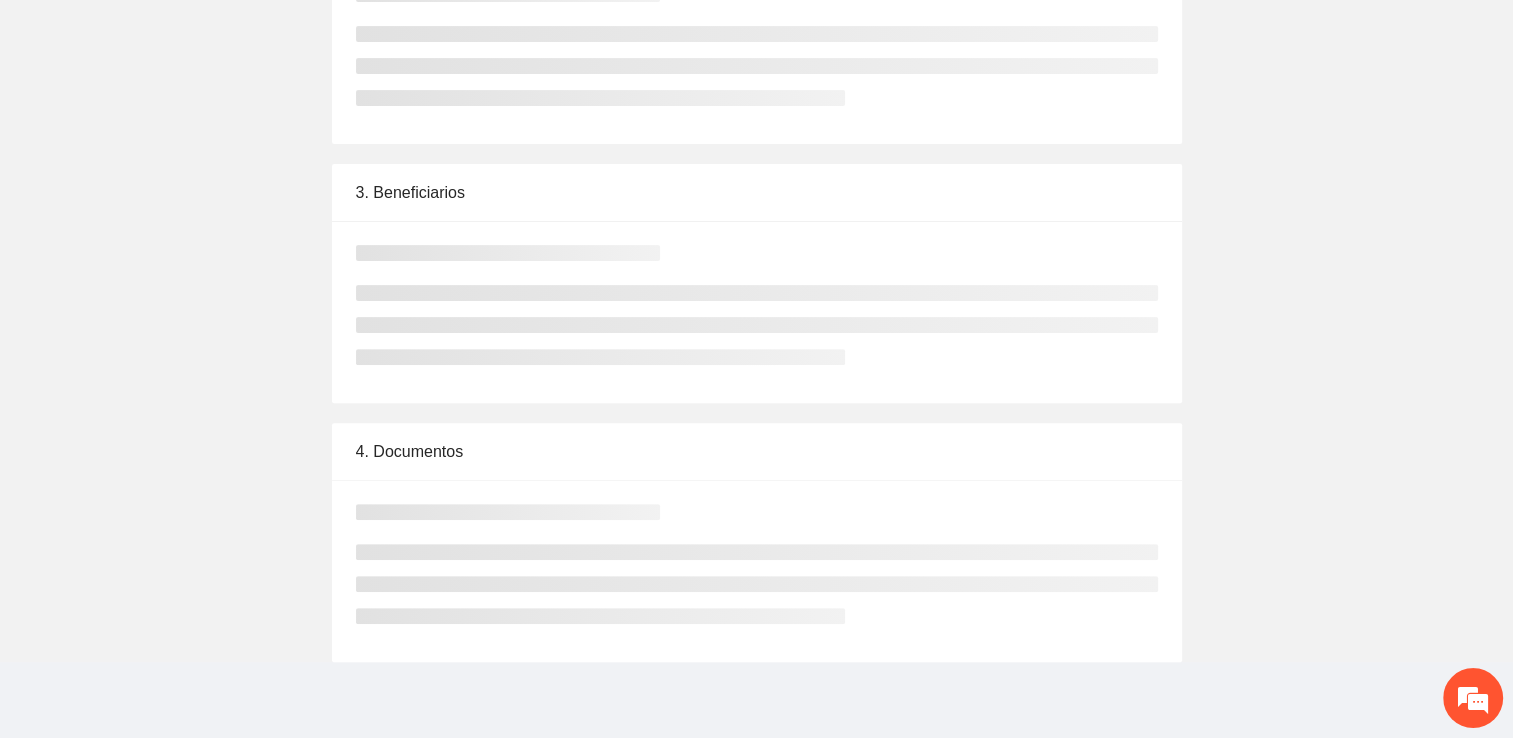 scroll, scrollTop: 0, scrollLeft: 0, axis: both 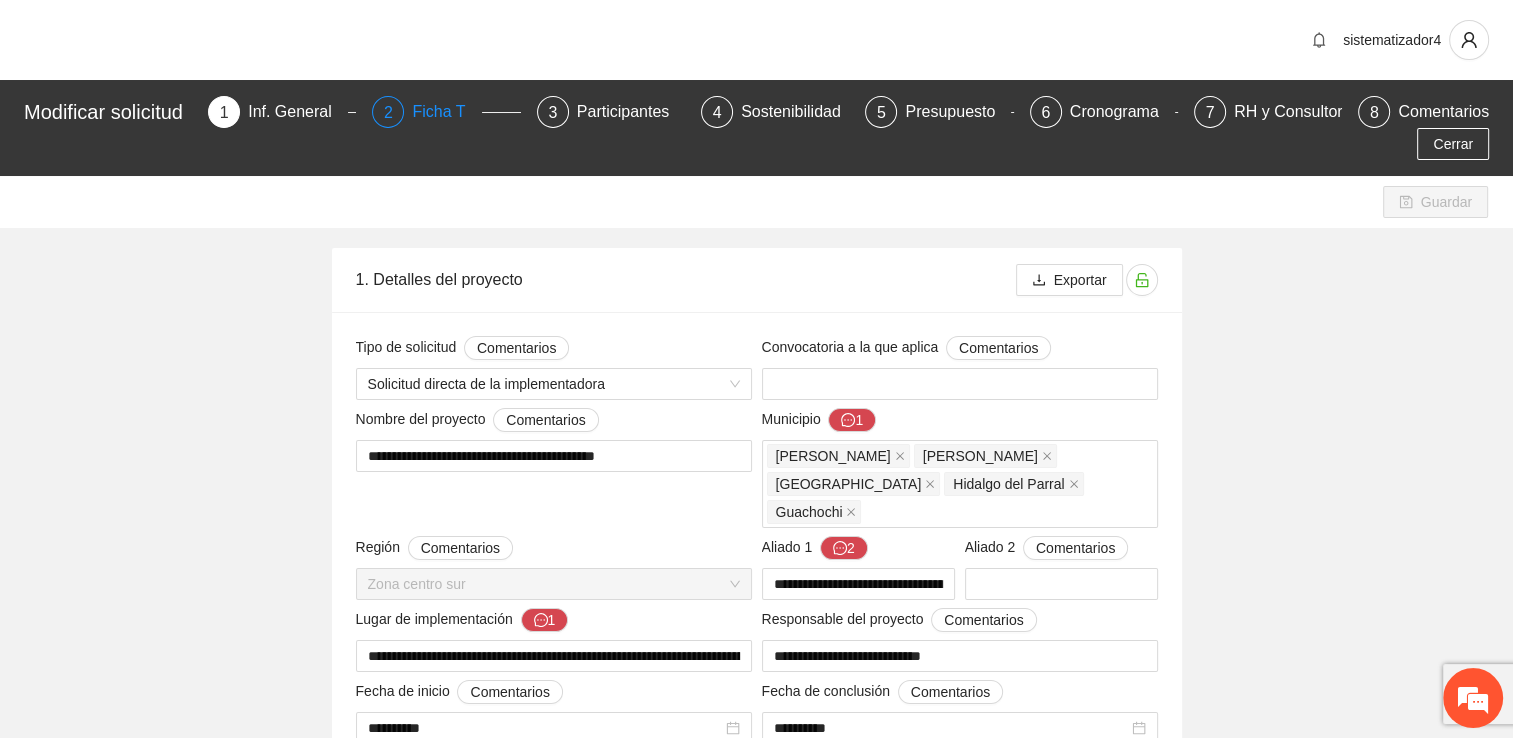 click on "2 Ficha T" at bounding box center [446, 112] 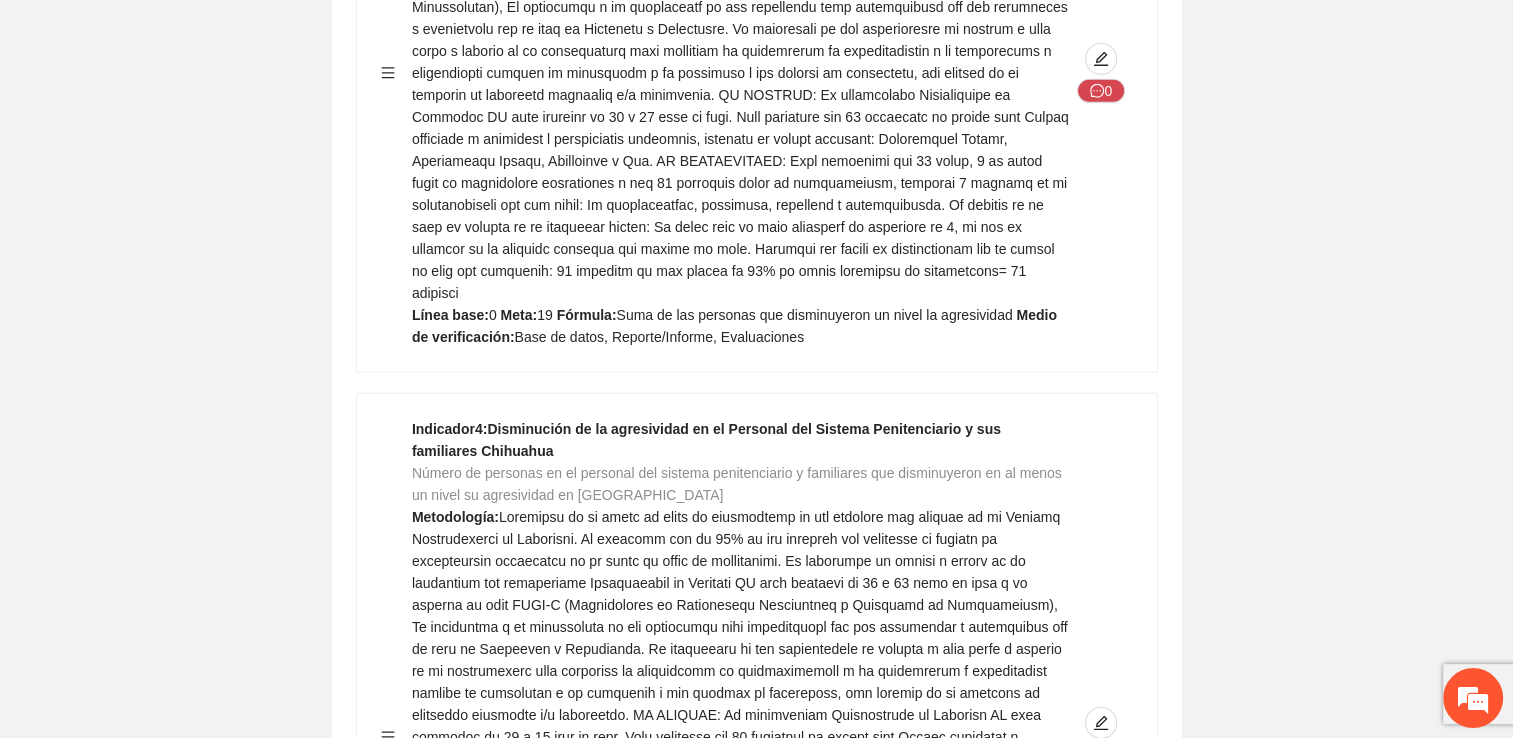 scroll, scrollTop: 6600, scrollLeft: 0, axis: vertical 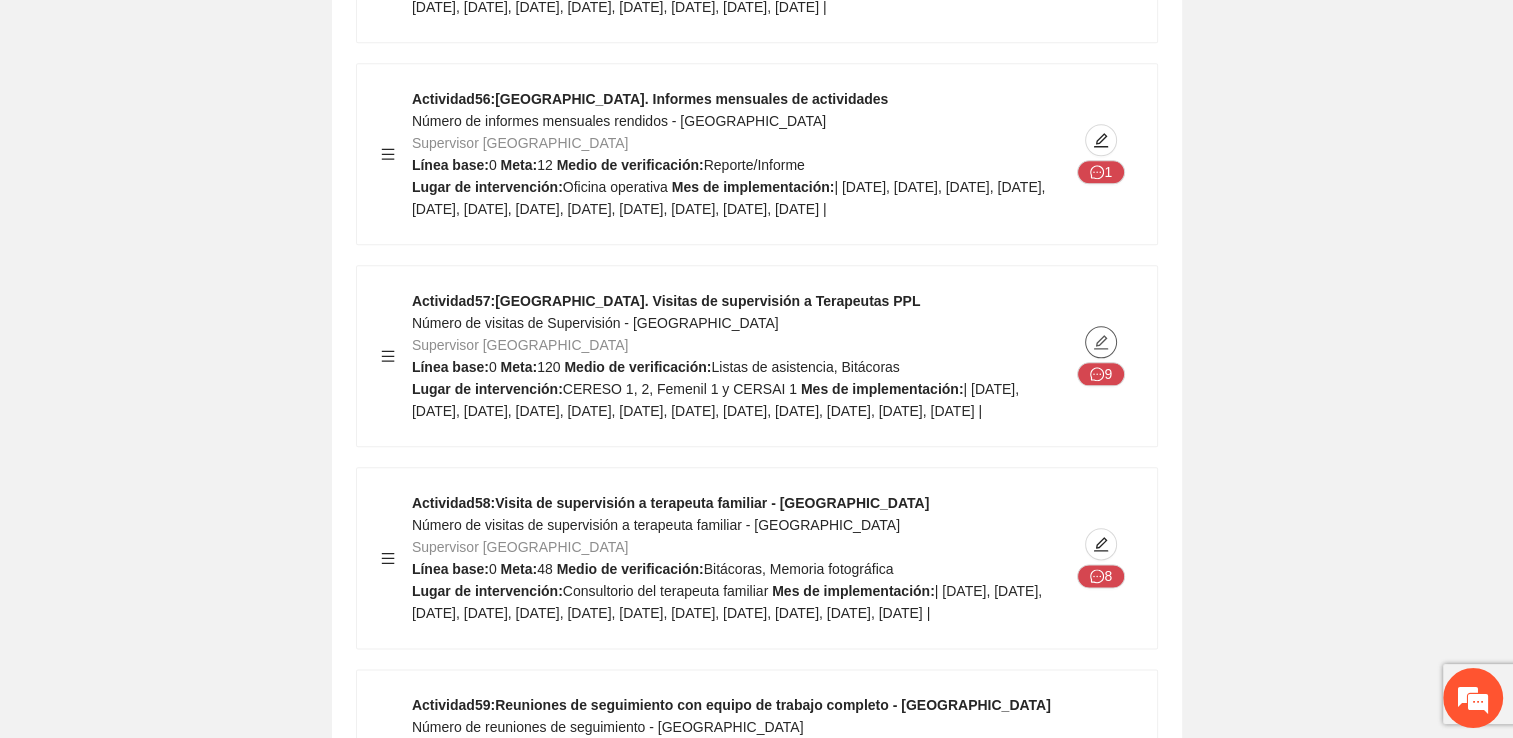 click 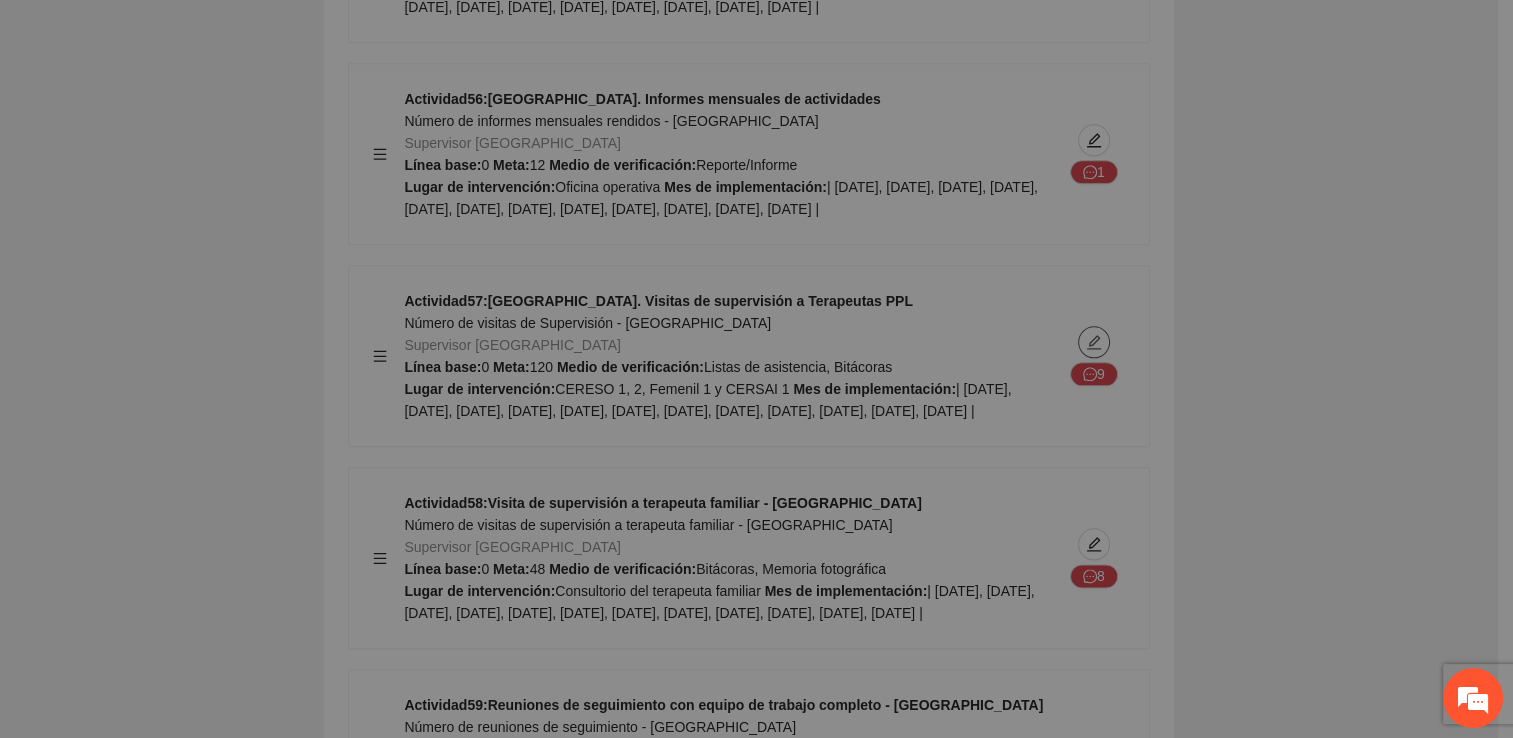 type on "**********" 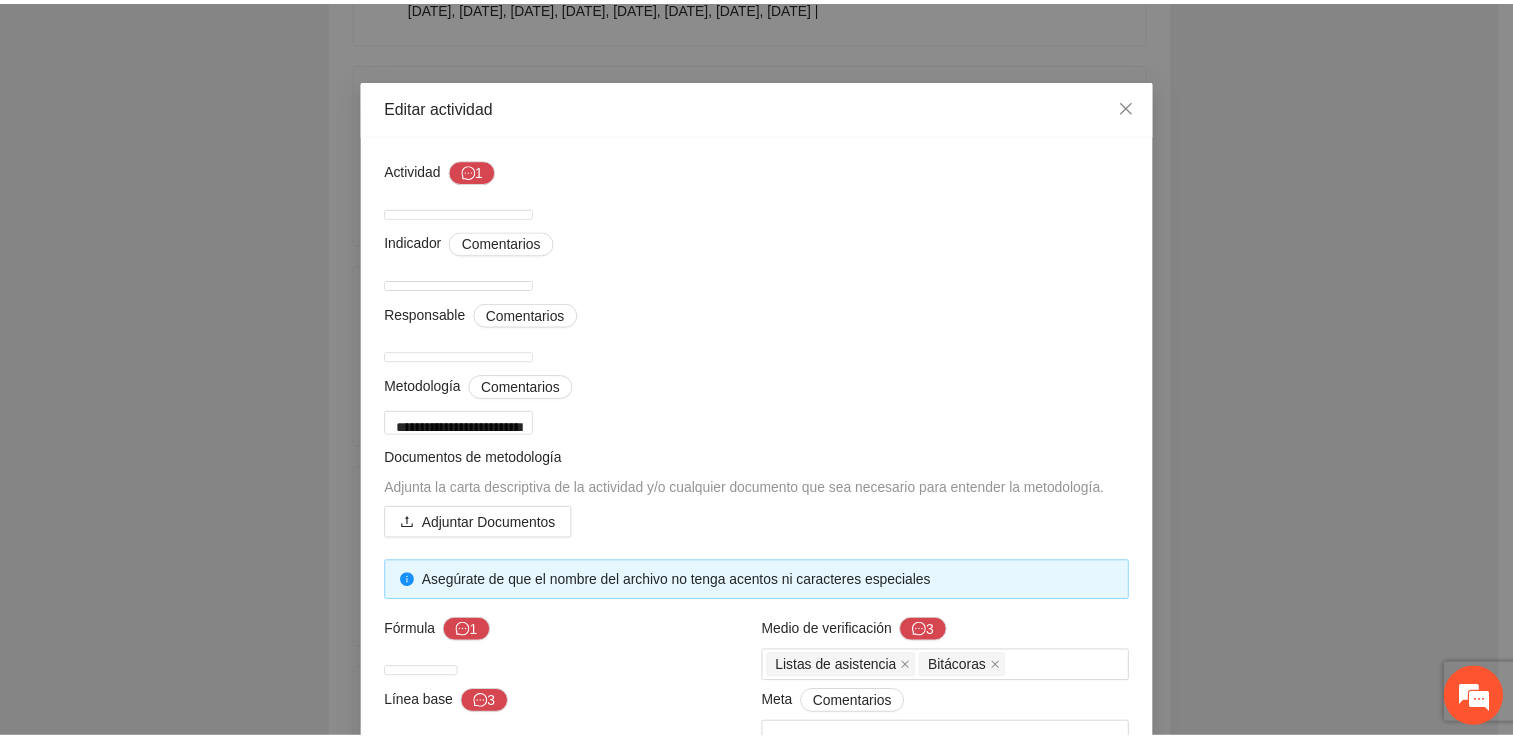 scroll, scrollTop: 0, scrollLeft: 0, axis: both 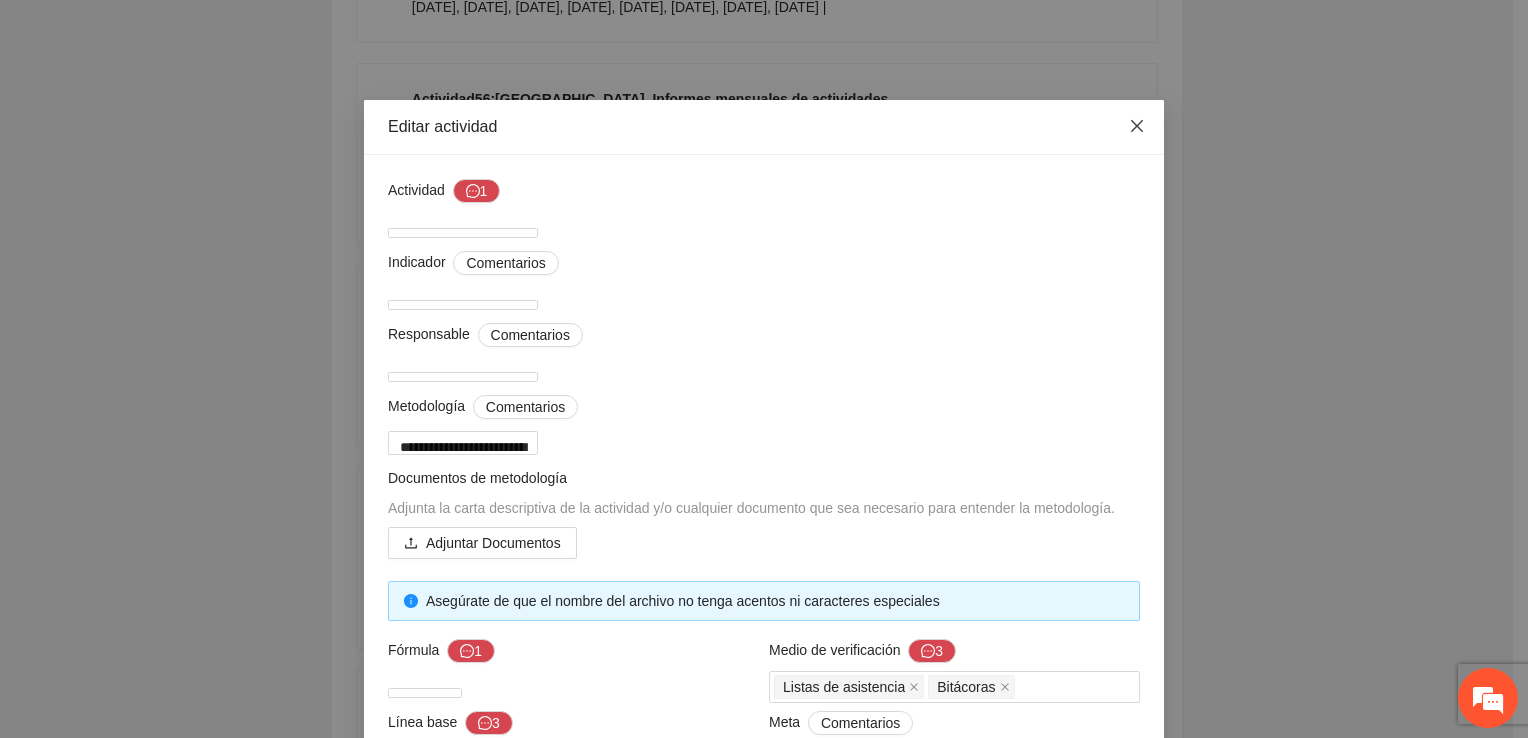 click at bounding box center (1137, 127) 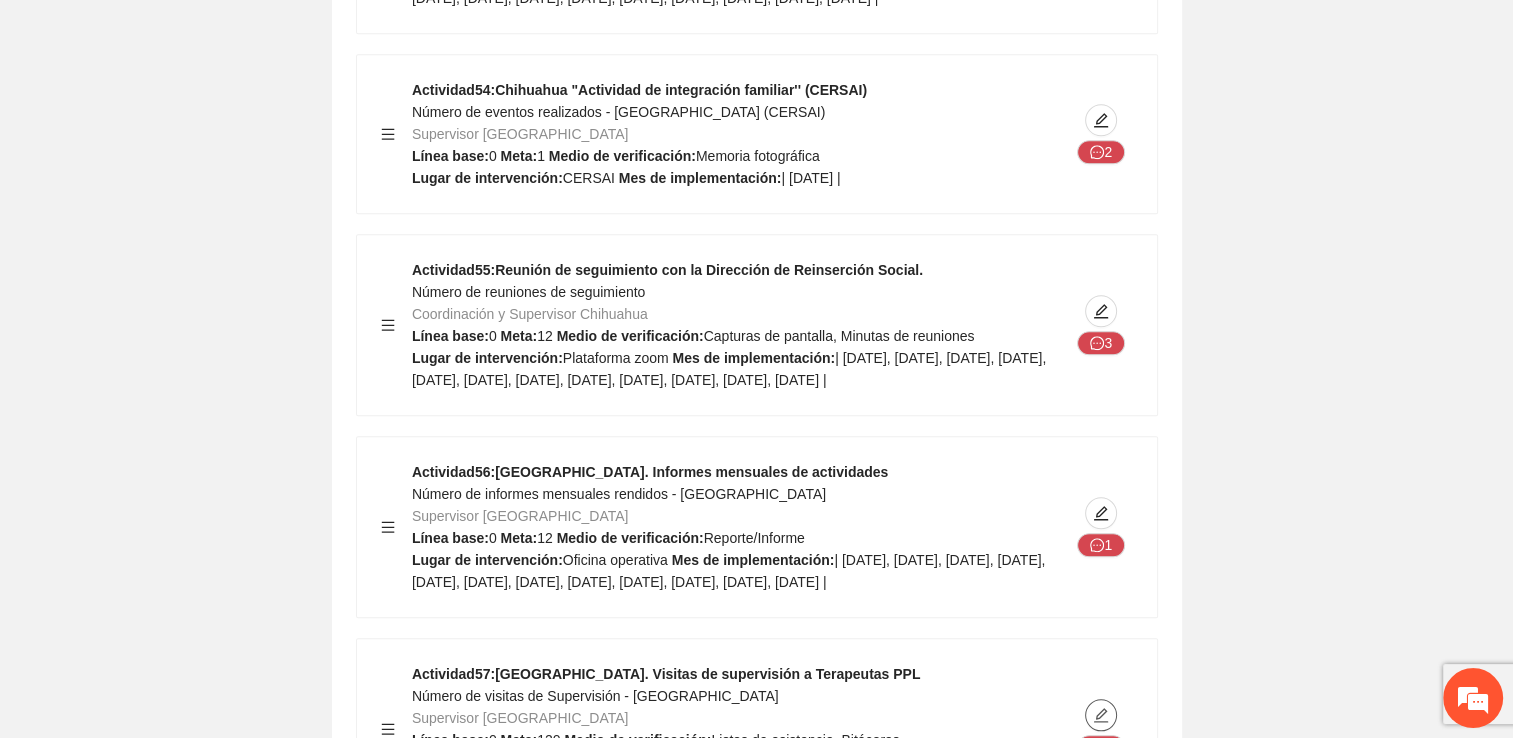 scroll, scrollTop: 24591, scrollLeft: 0, axis: vertical 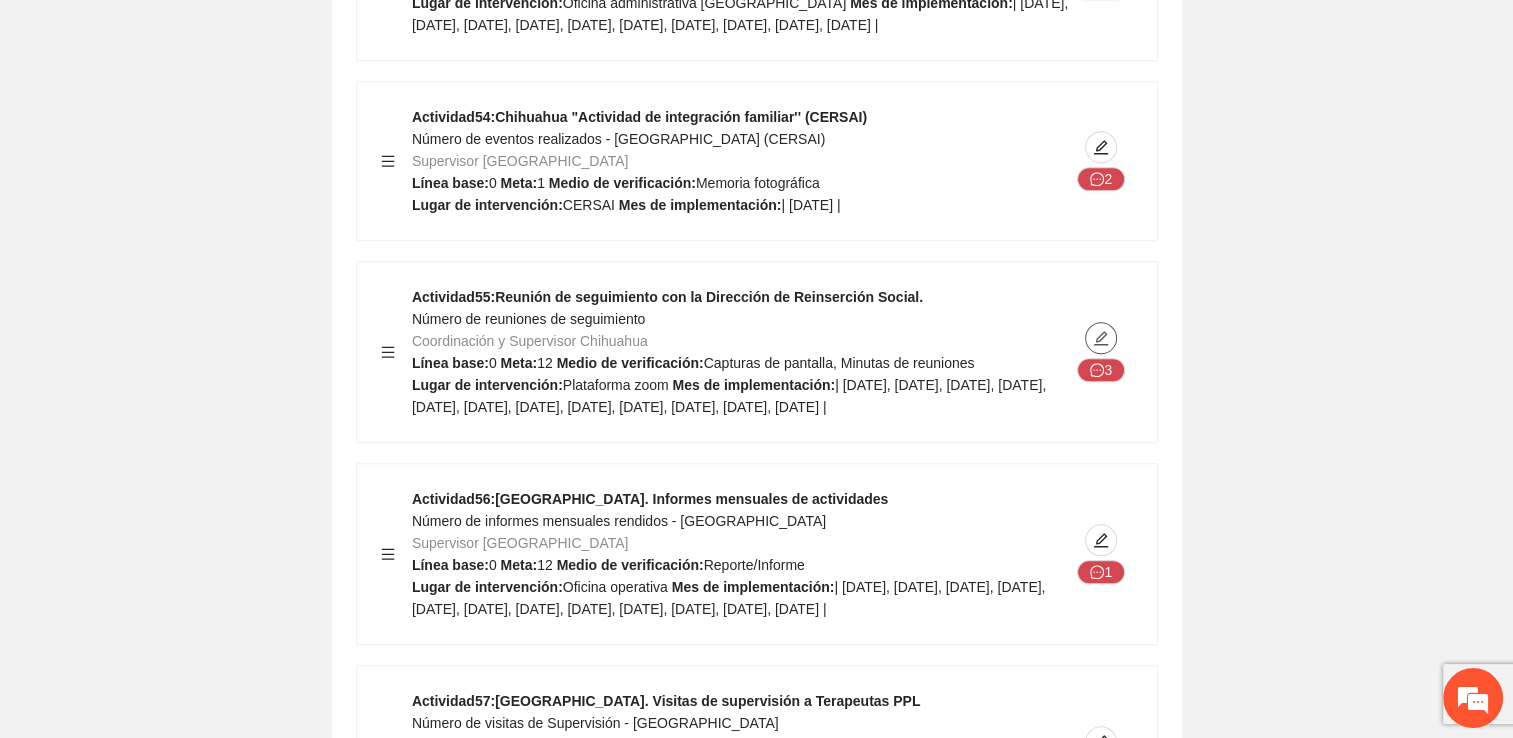 click 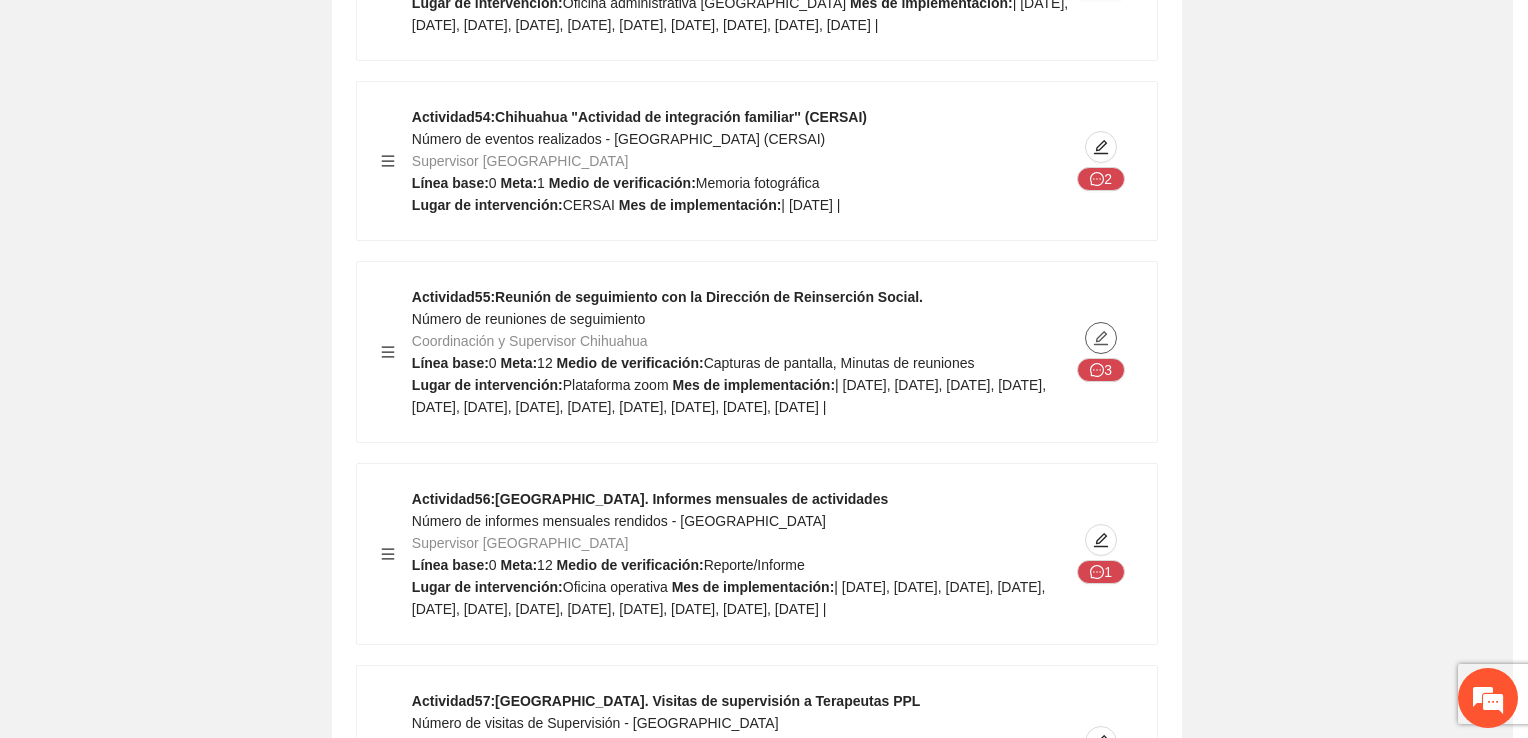 type on "**********" 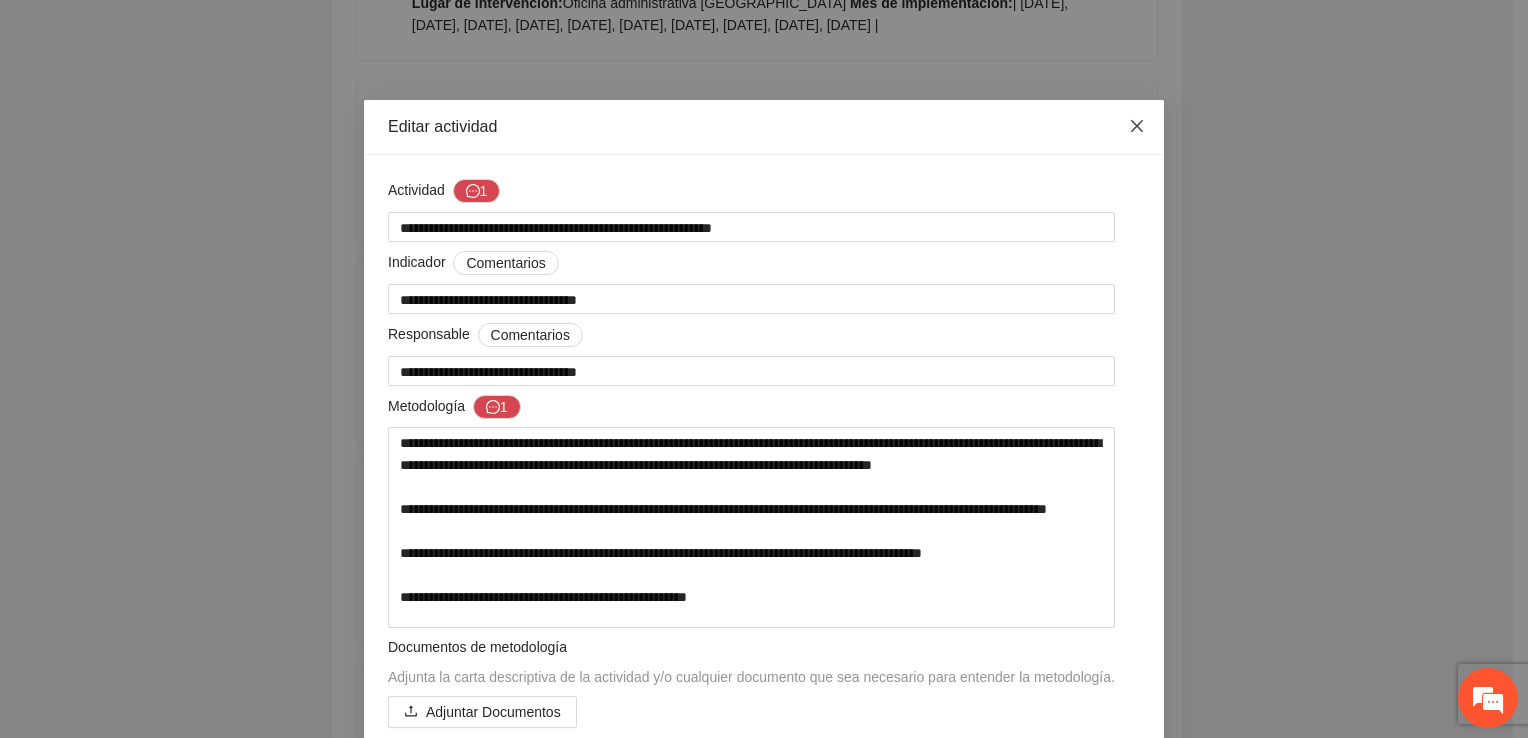 click 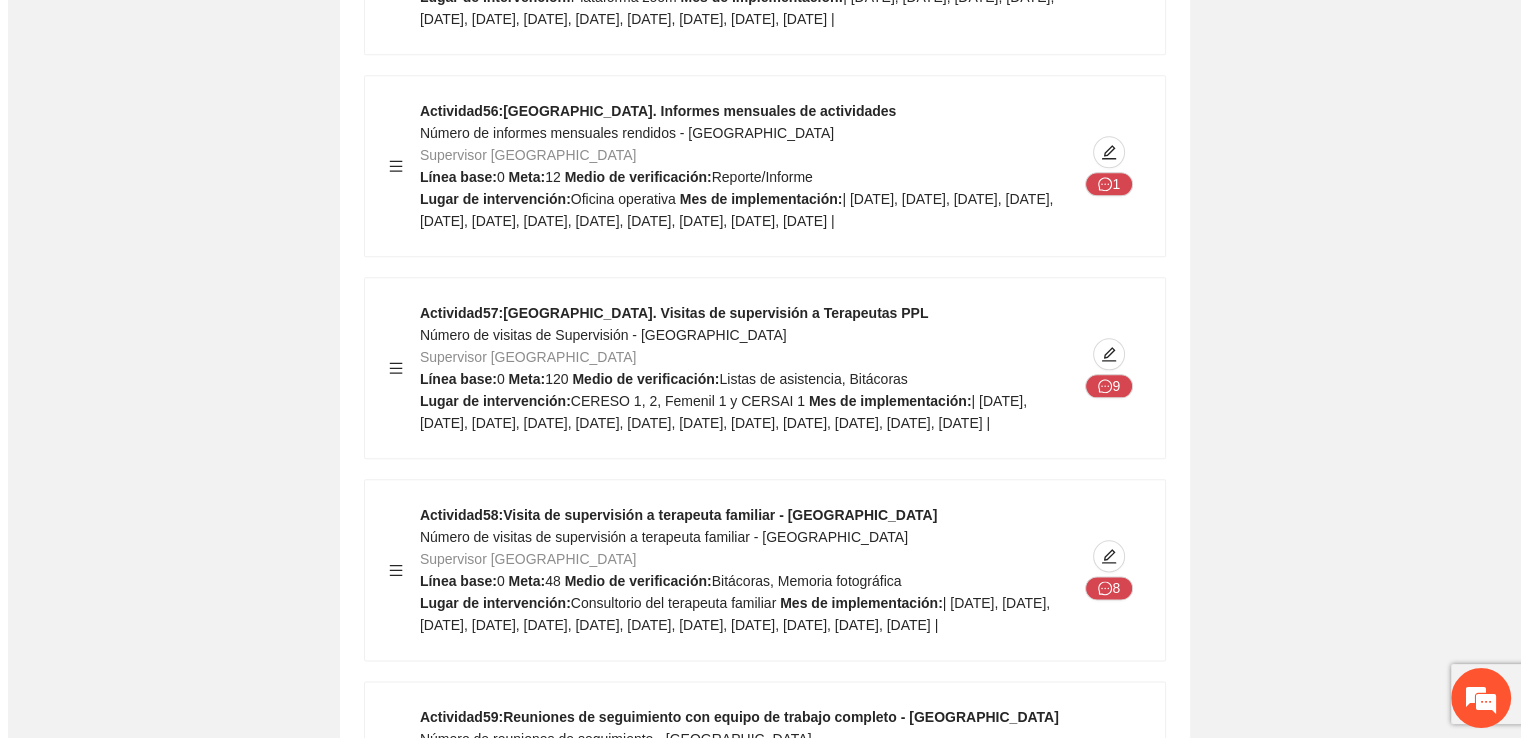 scroll, scrollTop: 25091, scrollLeft: 0, axis: vertical 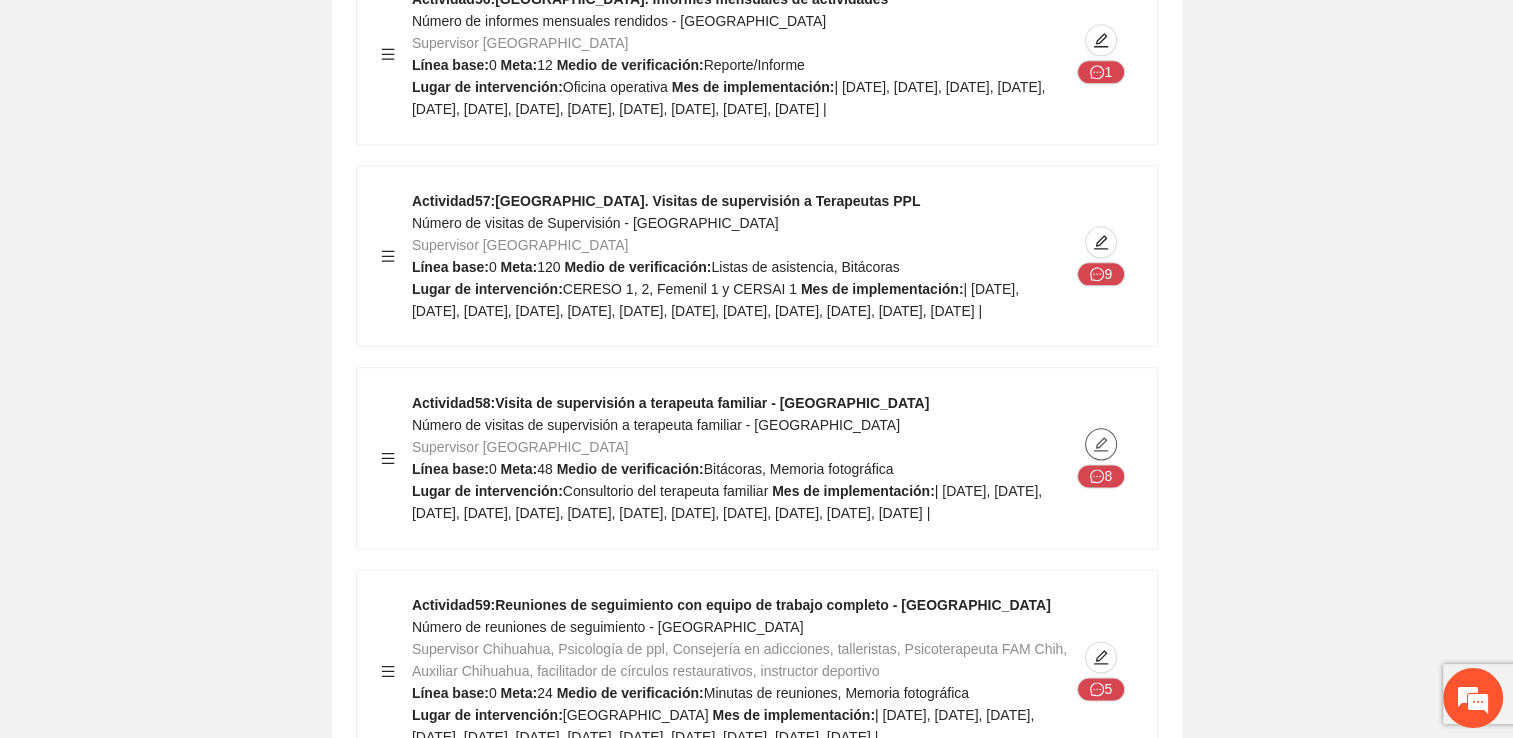 click at bounding box center (1101, 444) 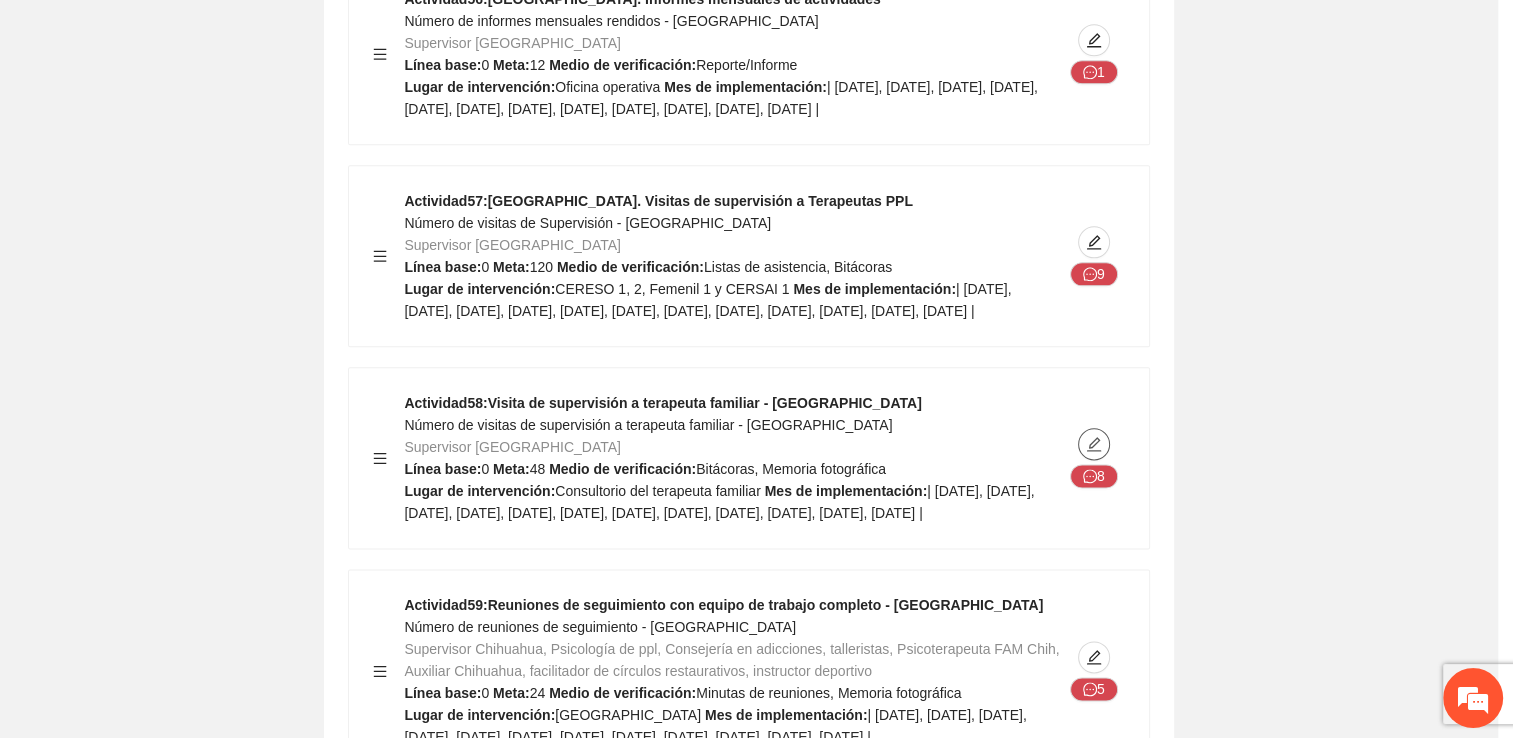 type on "**********" 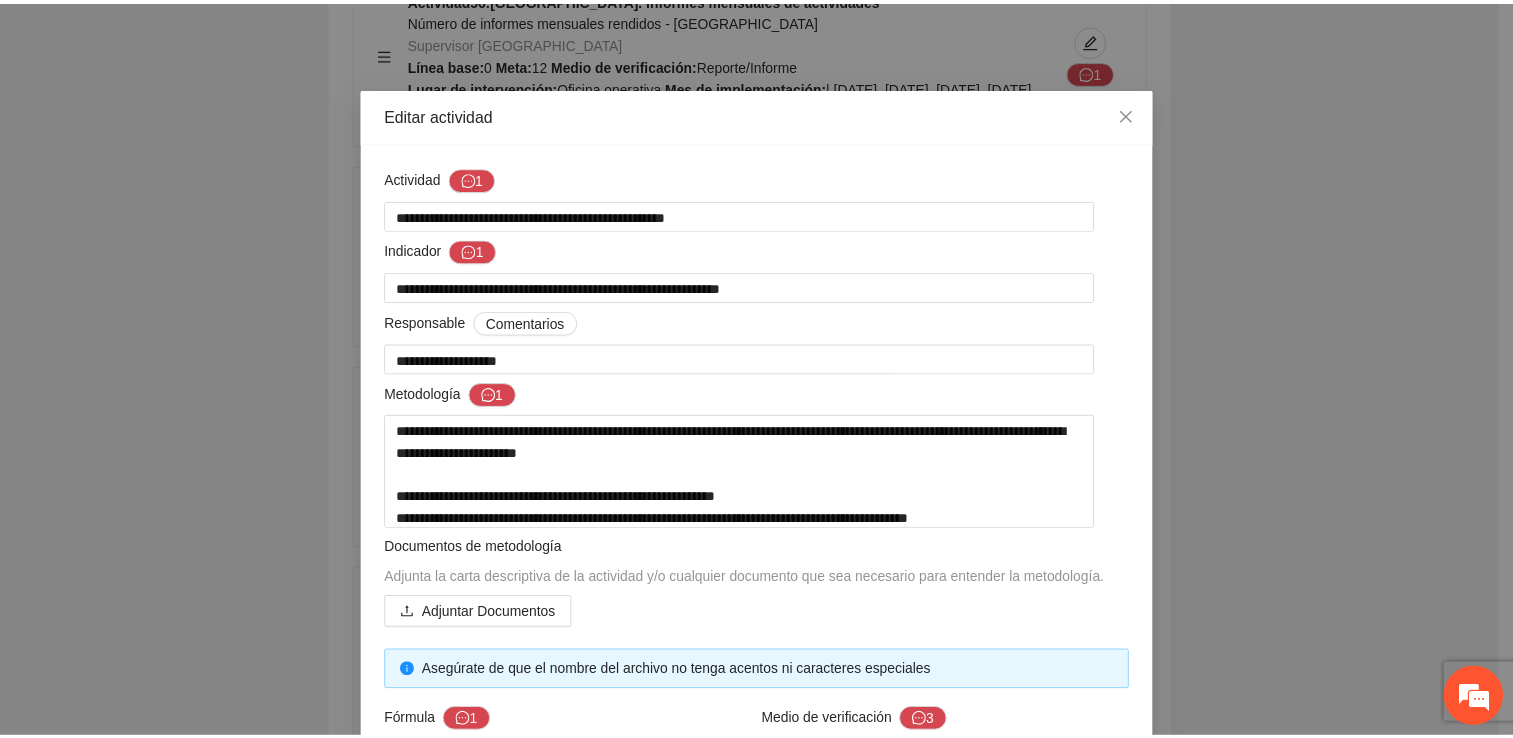 scroll, scrollTop: 0, scrollLeft: 0, axis: both 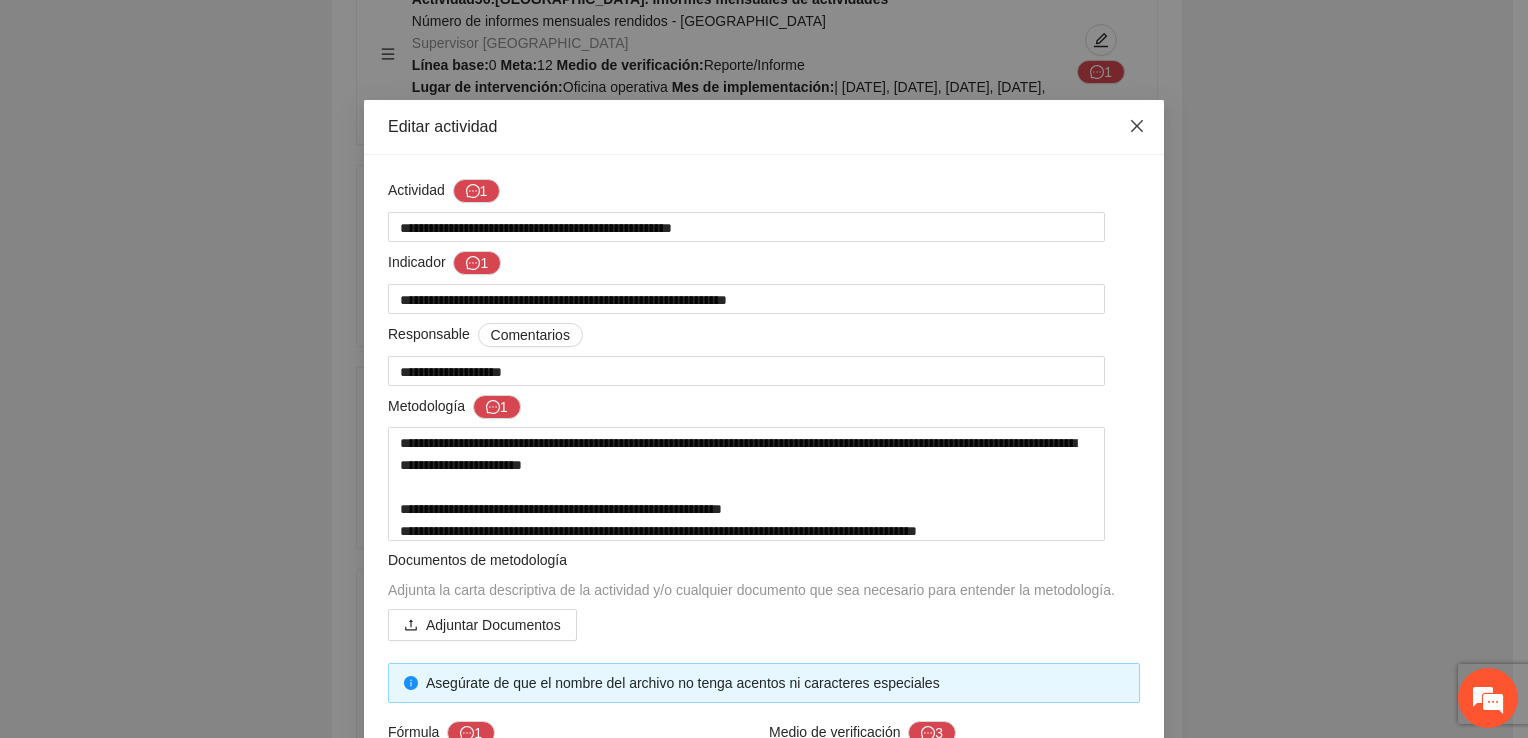click 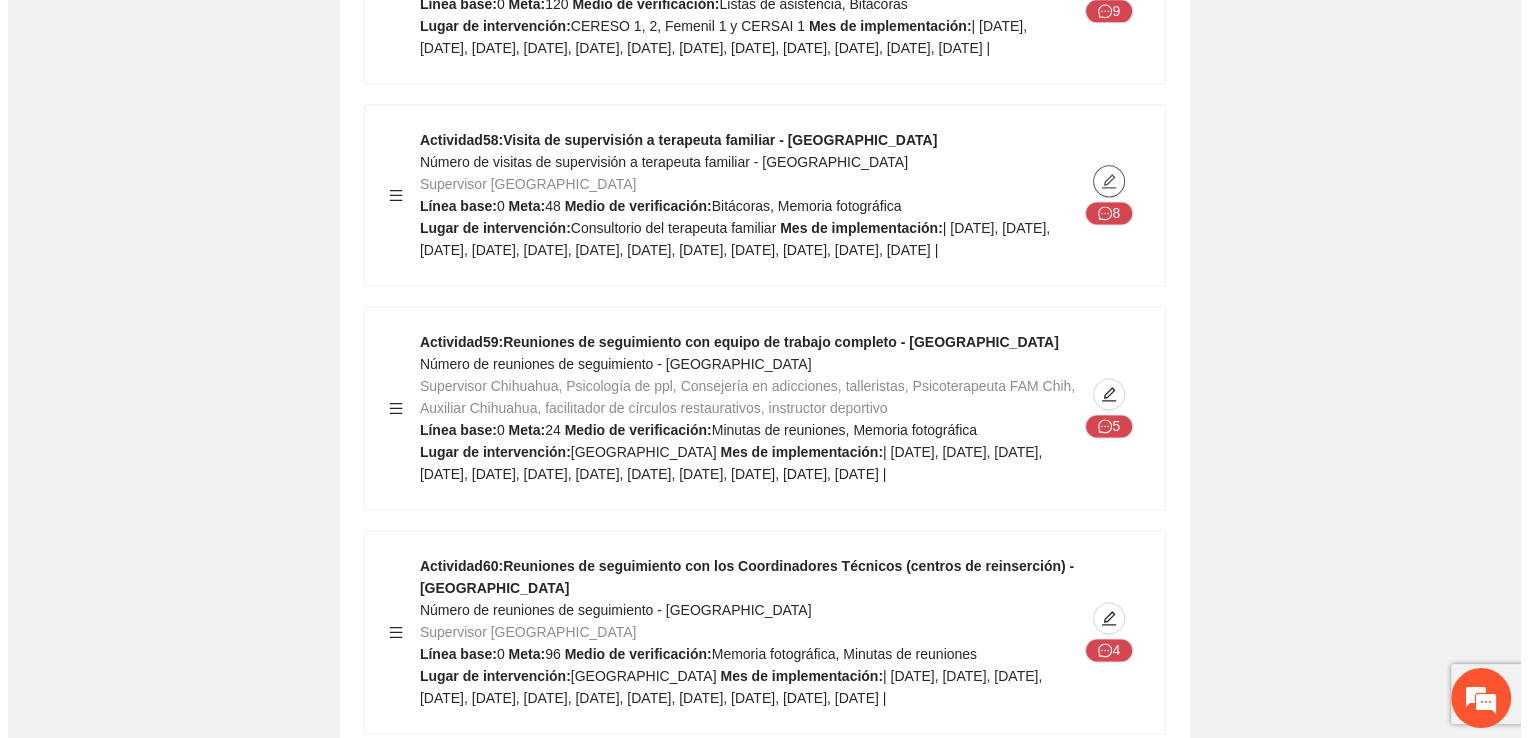scroll, scrollTop: 25391, scrollLeft: 0, axis: vertical 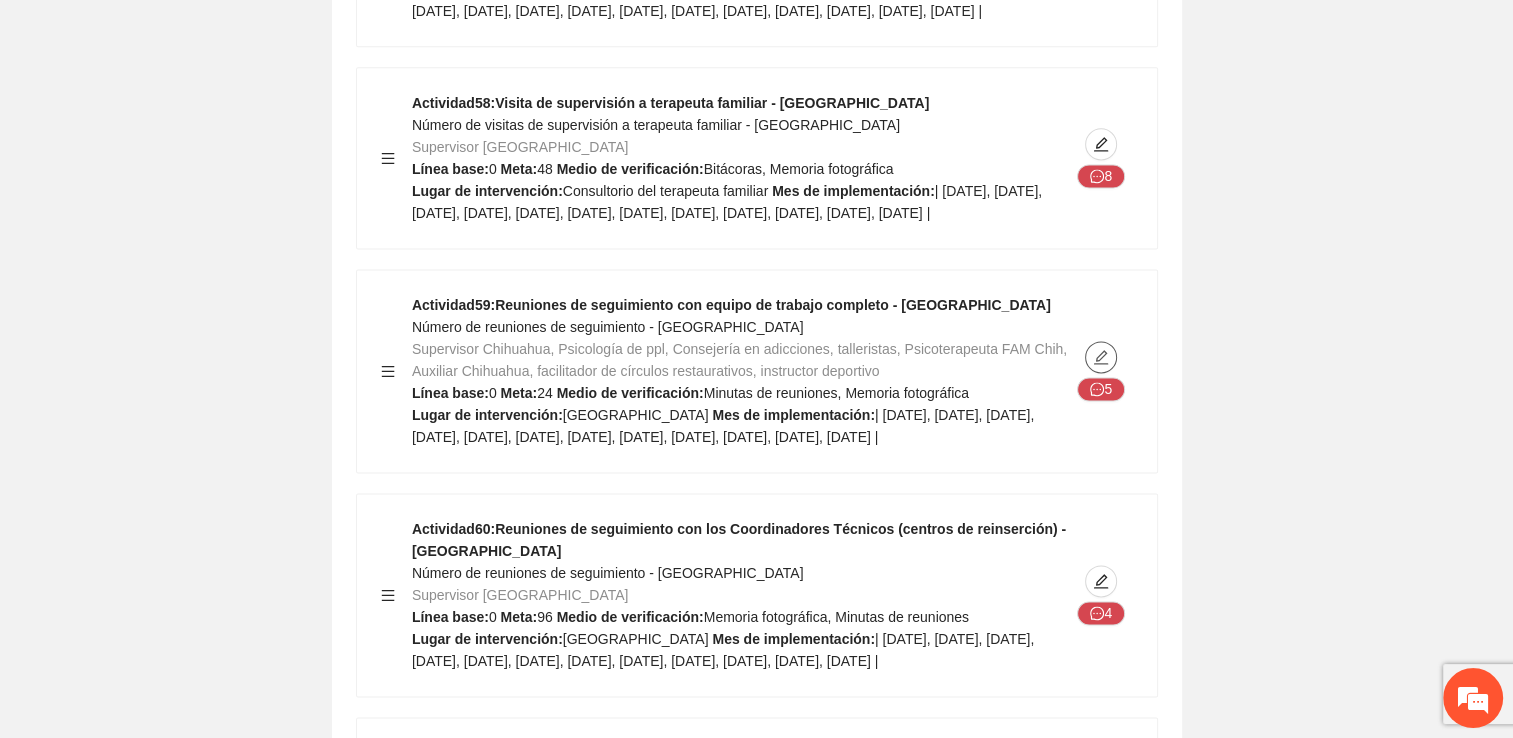 click 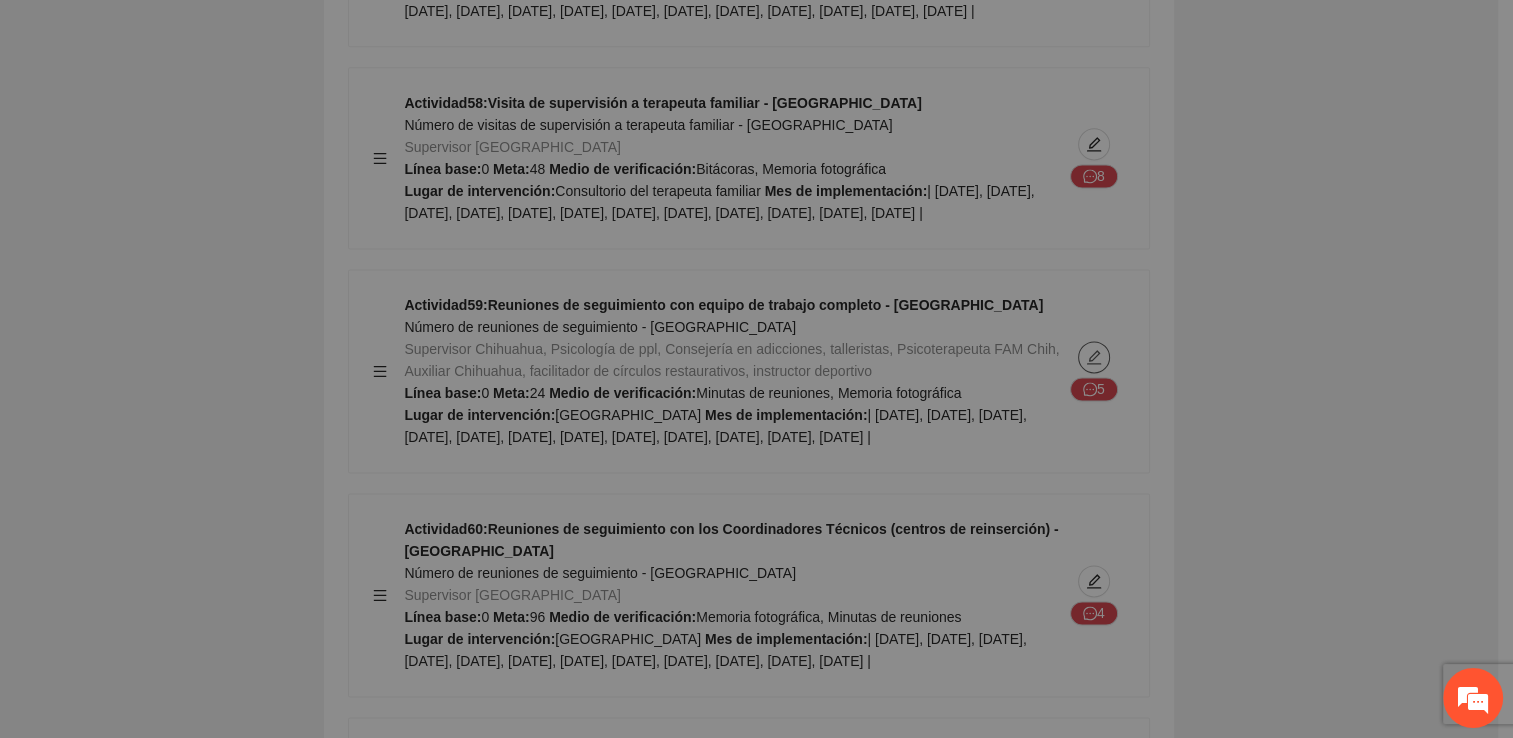 type on "*********" 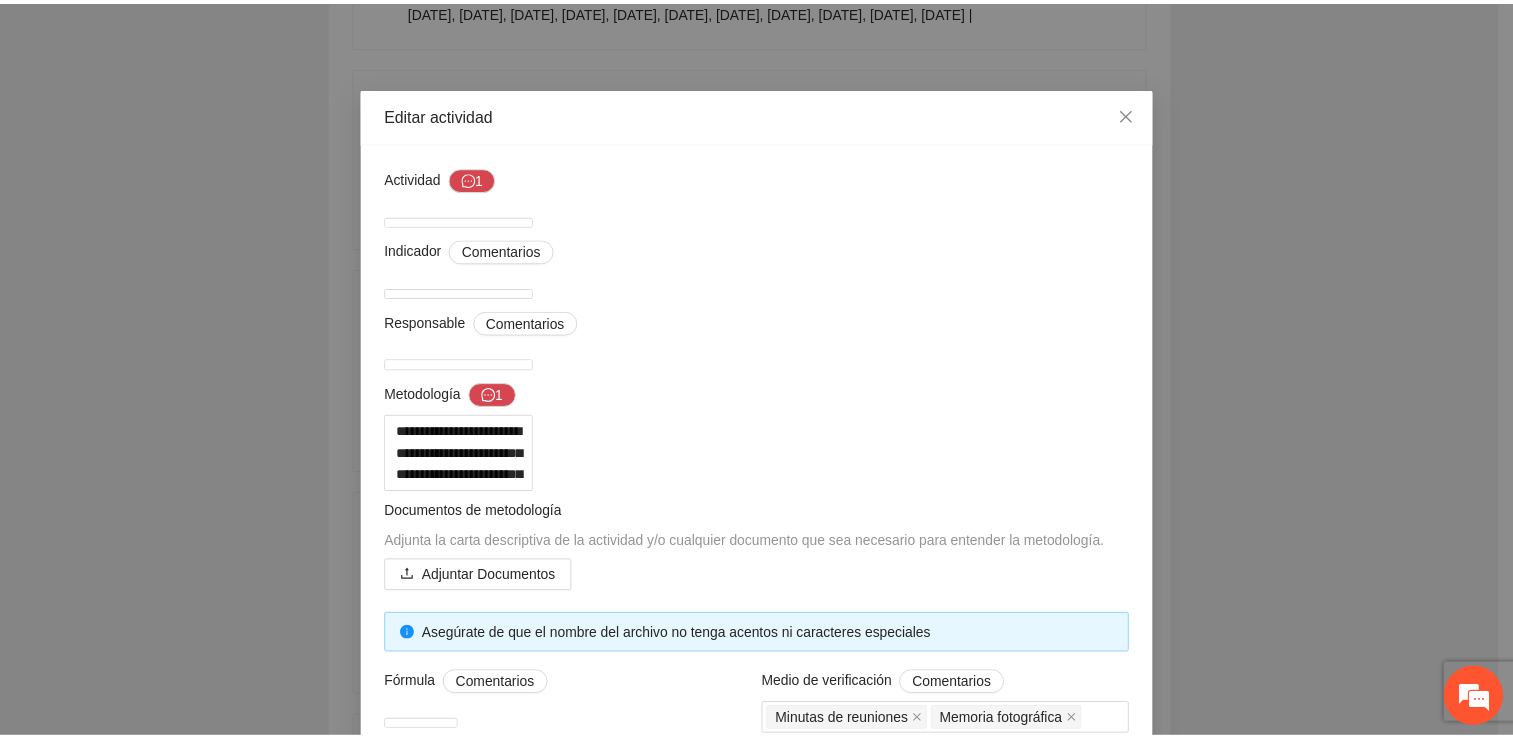 scroll, scrollTop: 0, scrollLeft: 0, axis: both 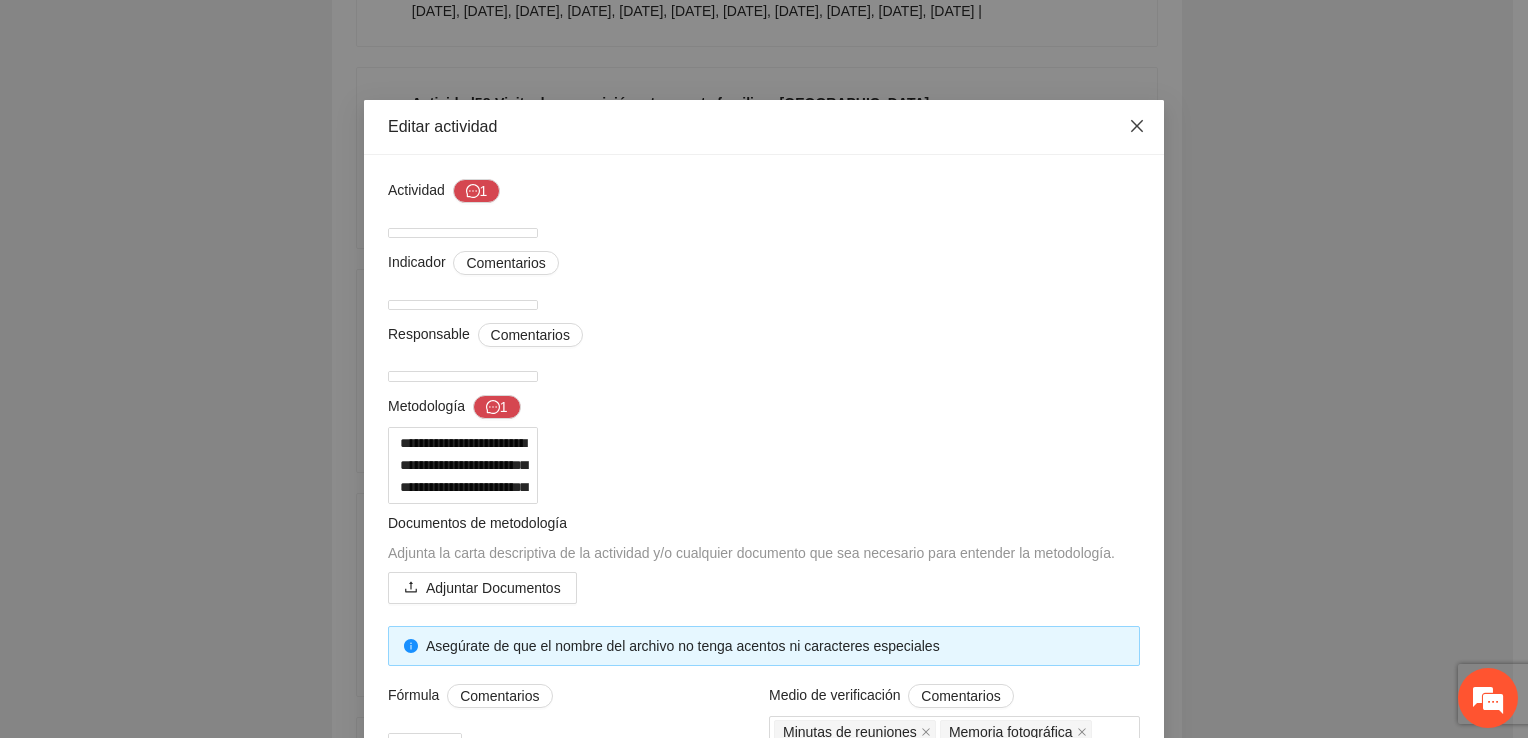 click 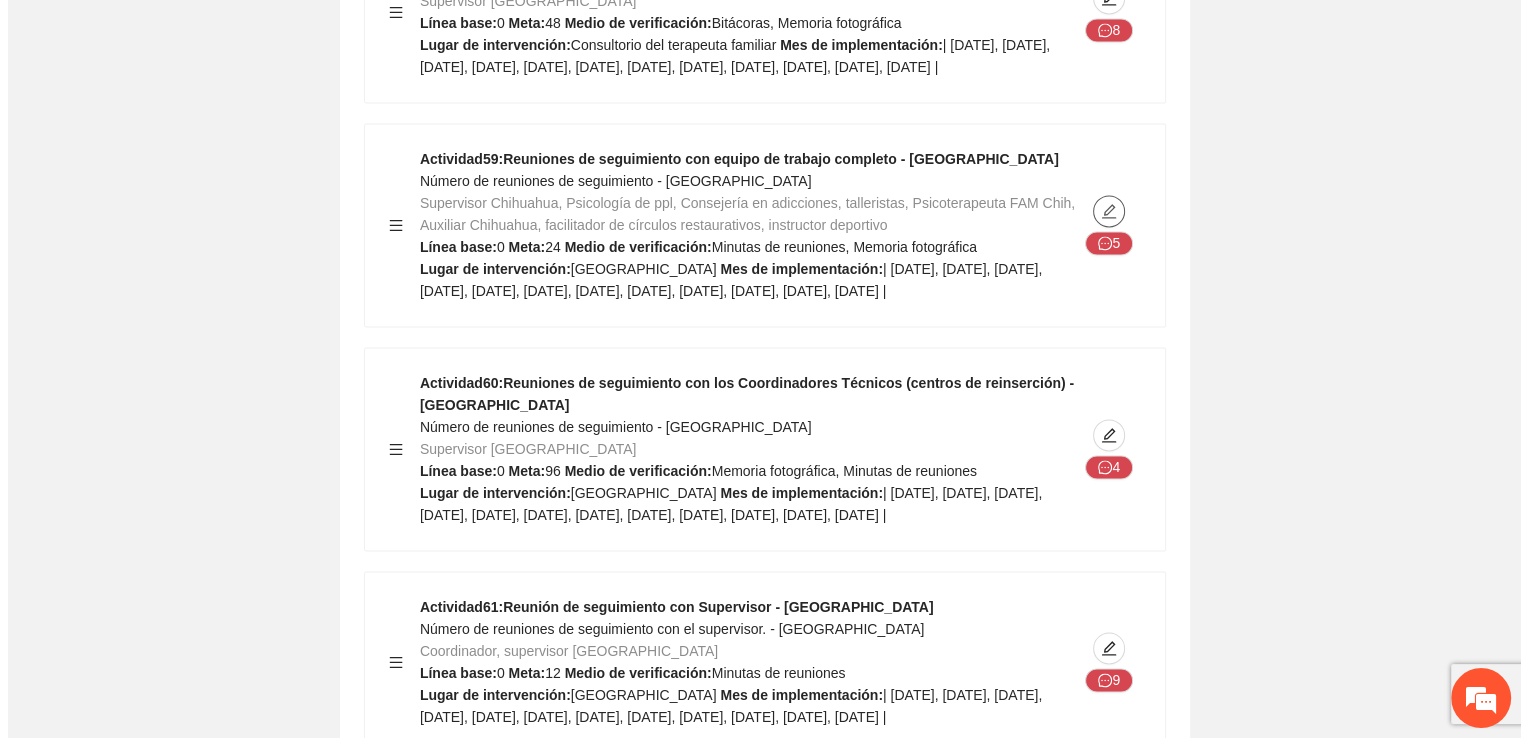 scroll, scrollTop: 25691, scrollLeft: 0, axis: vertical 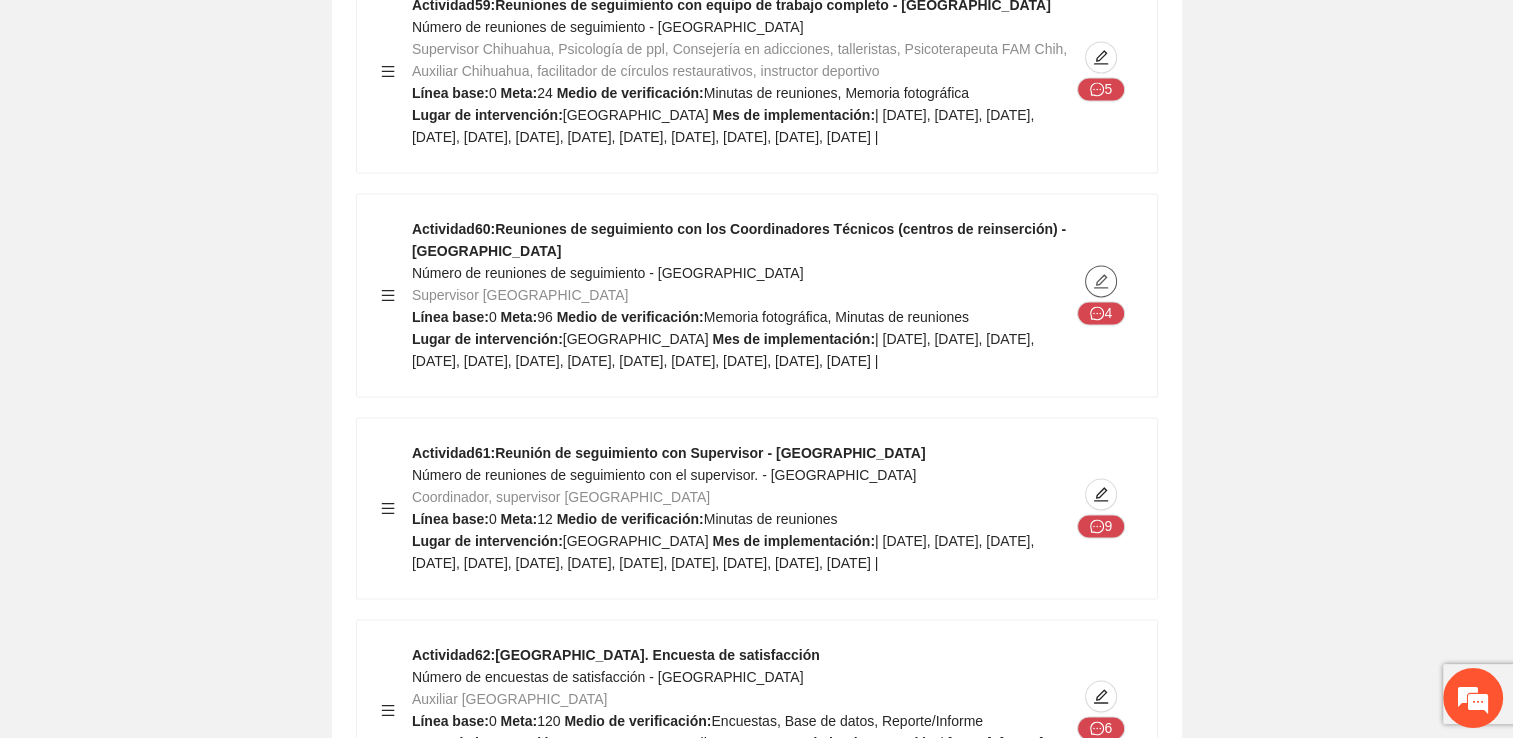 click 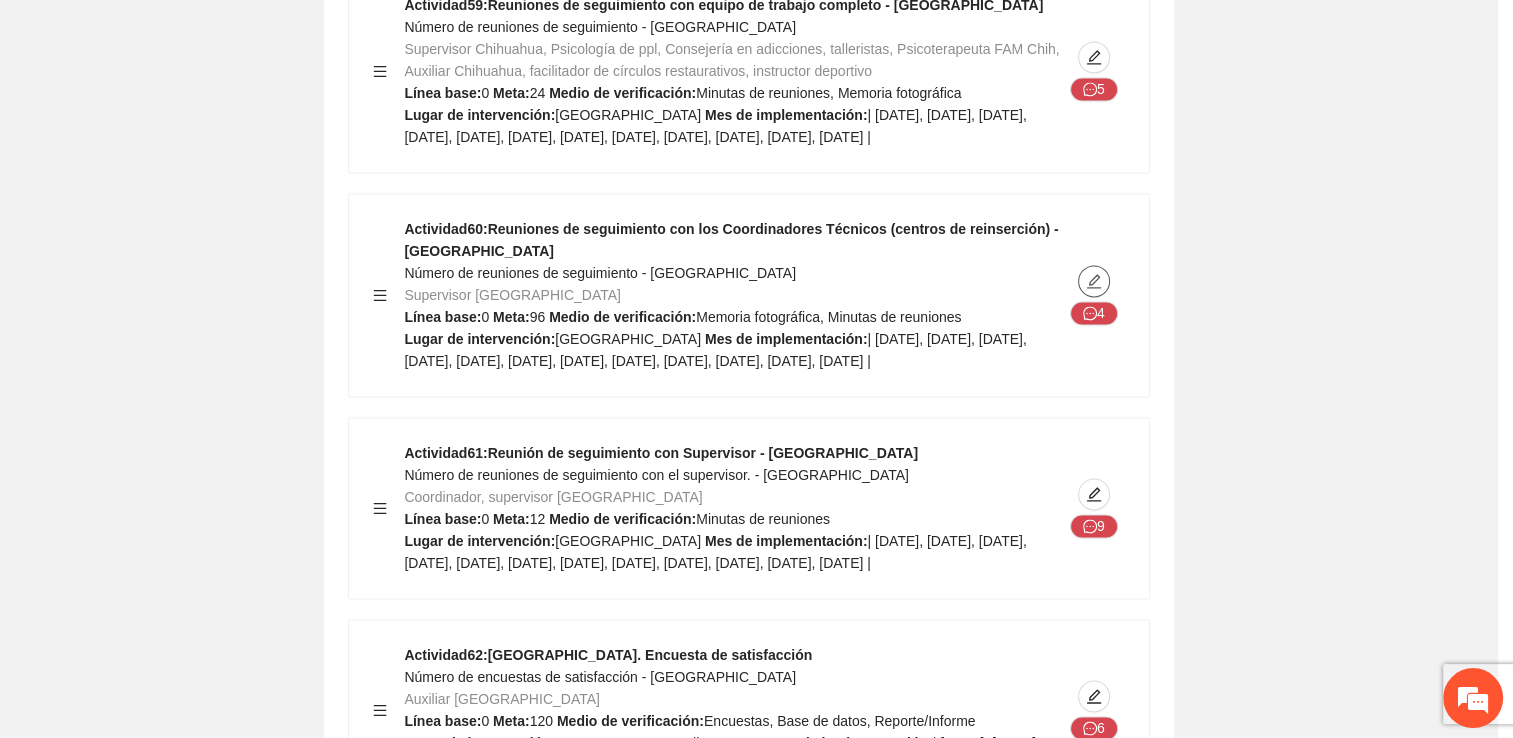 type on "*********" 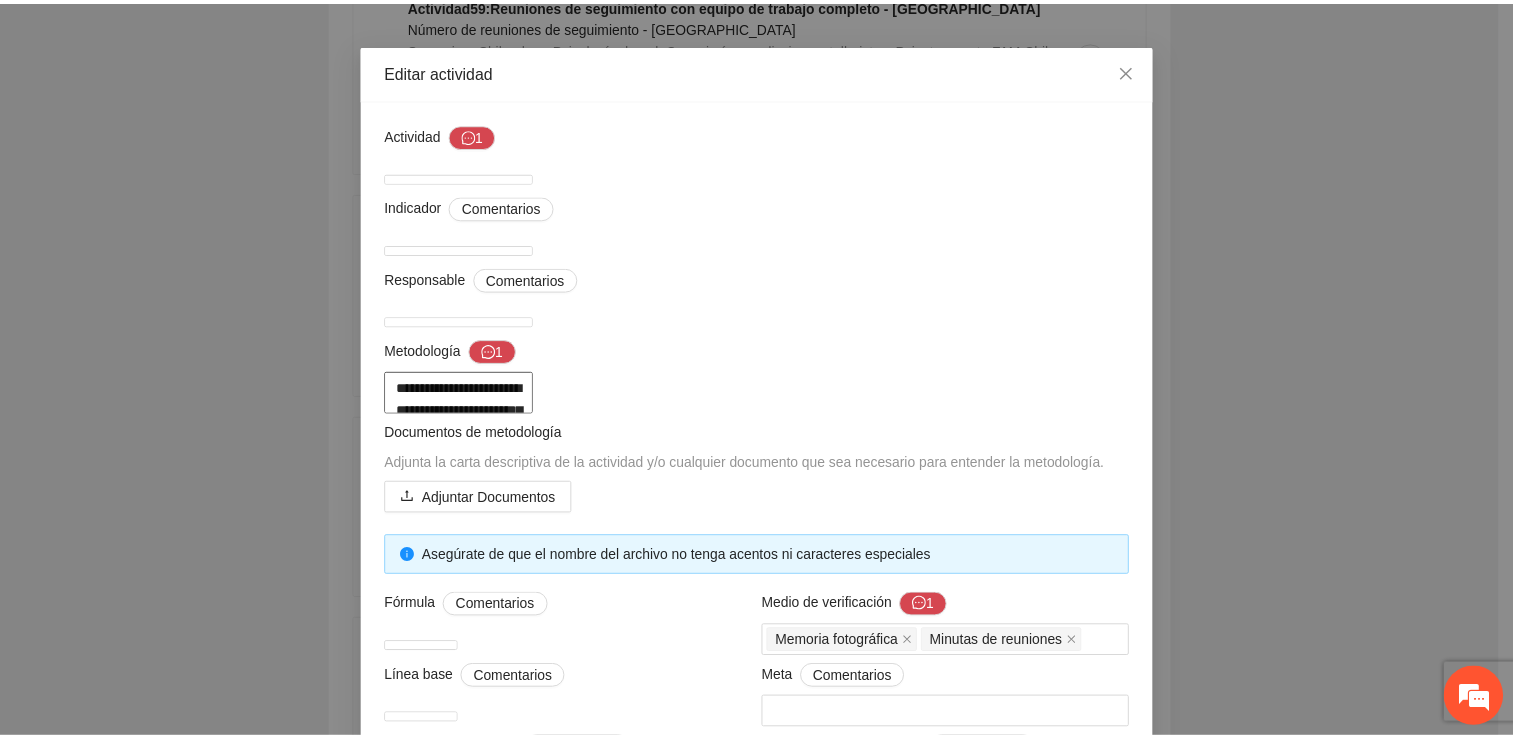 scroll, scrollTop: 100, scrollLeft: 0, axis: vertical 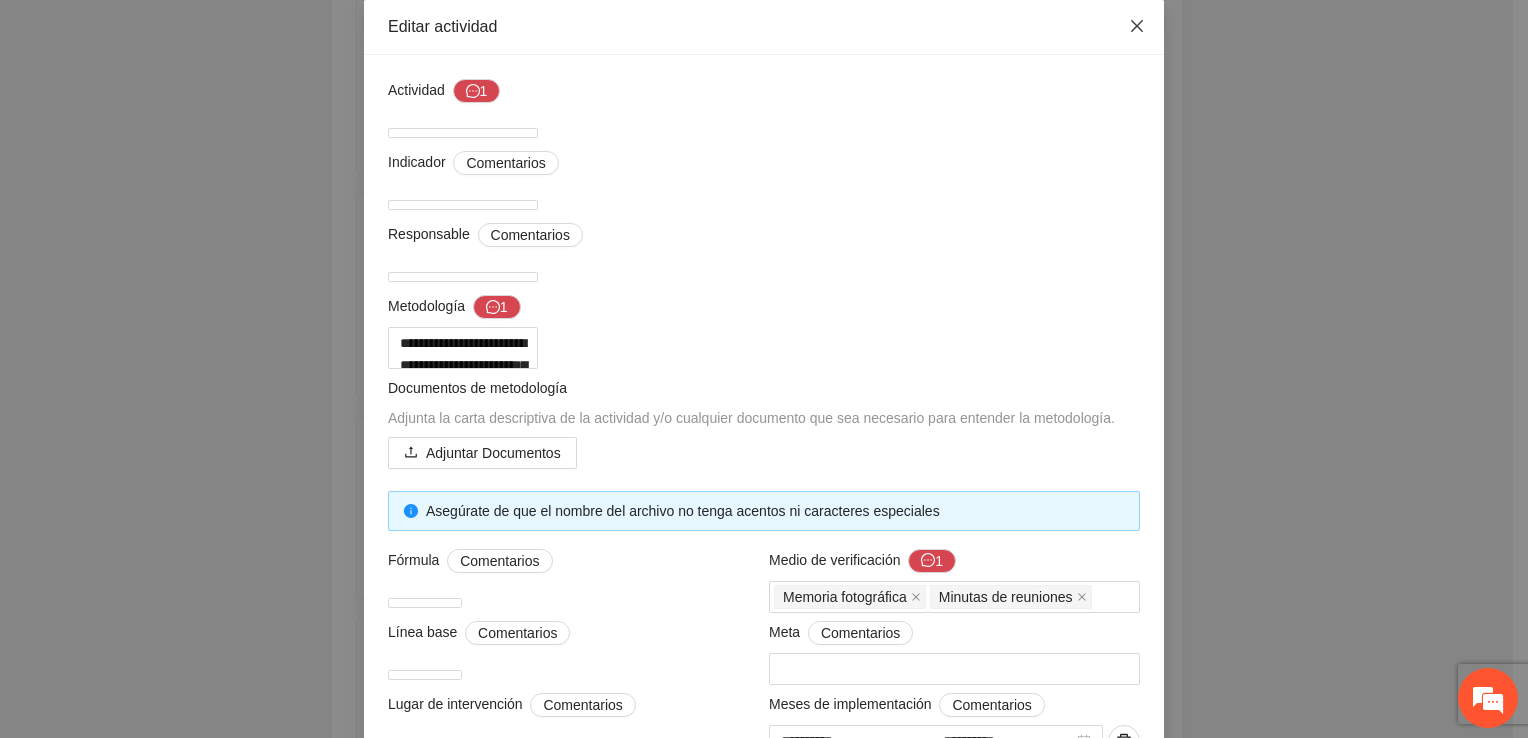 click 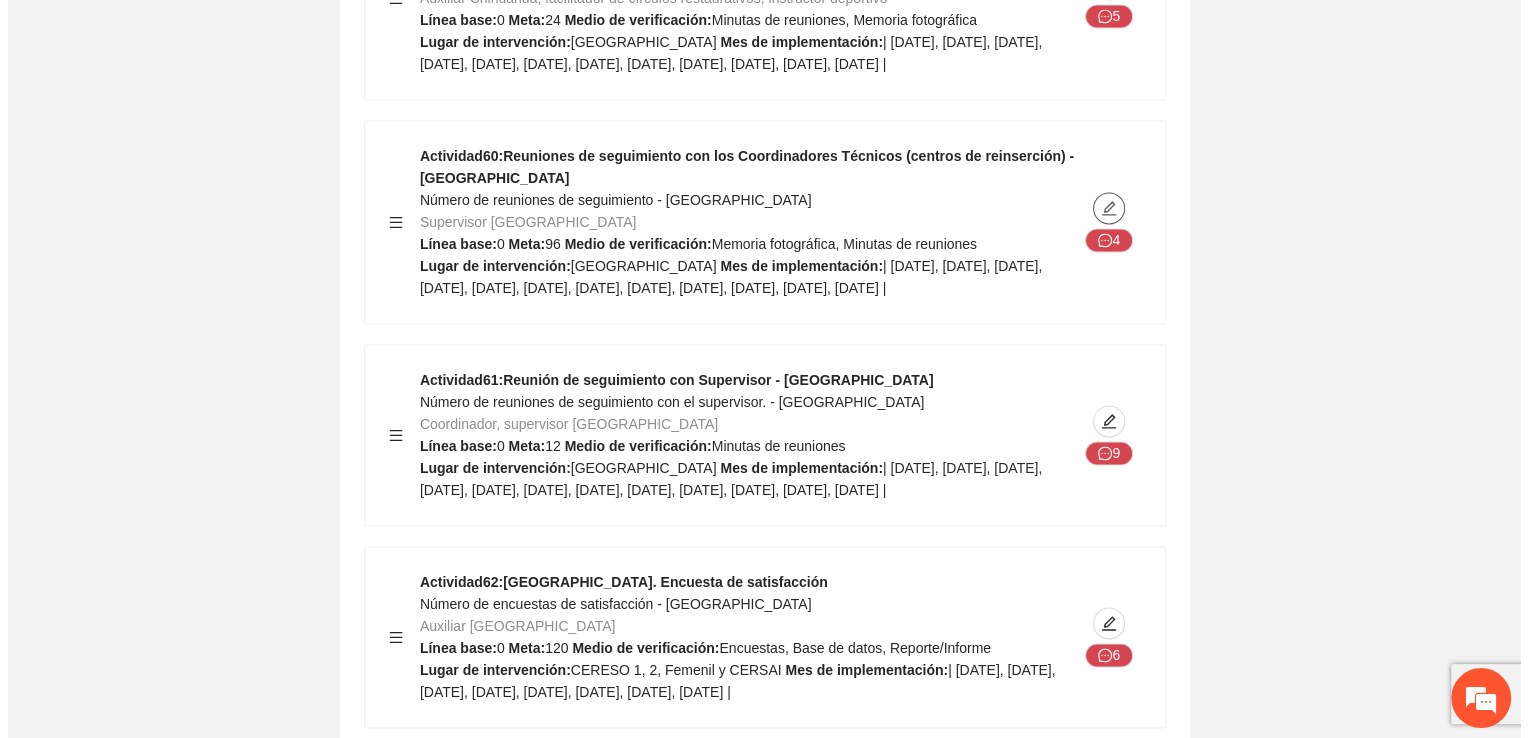 scroll, scrollTop: 25991, scrollLeft: 0, axis: vertical 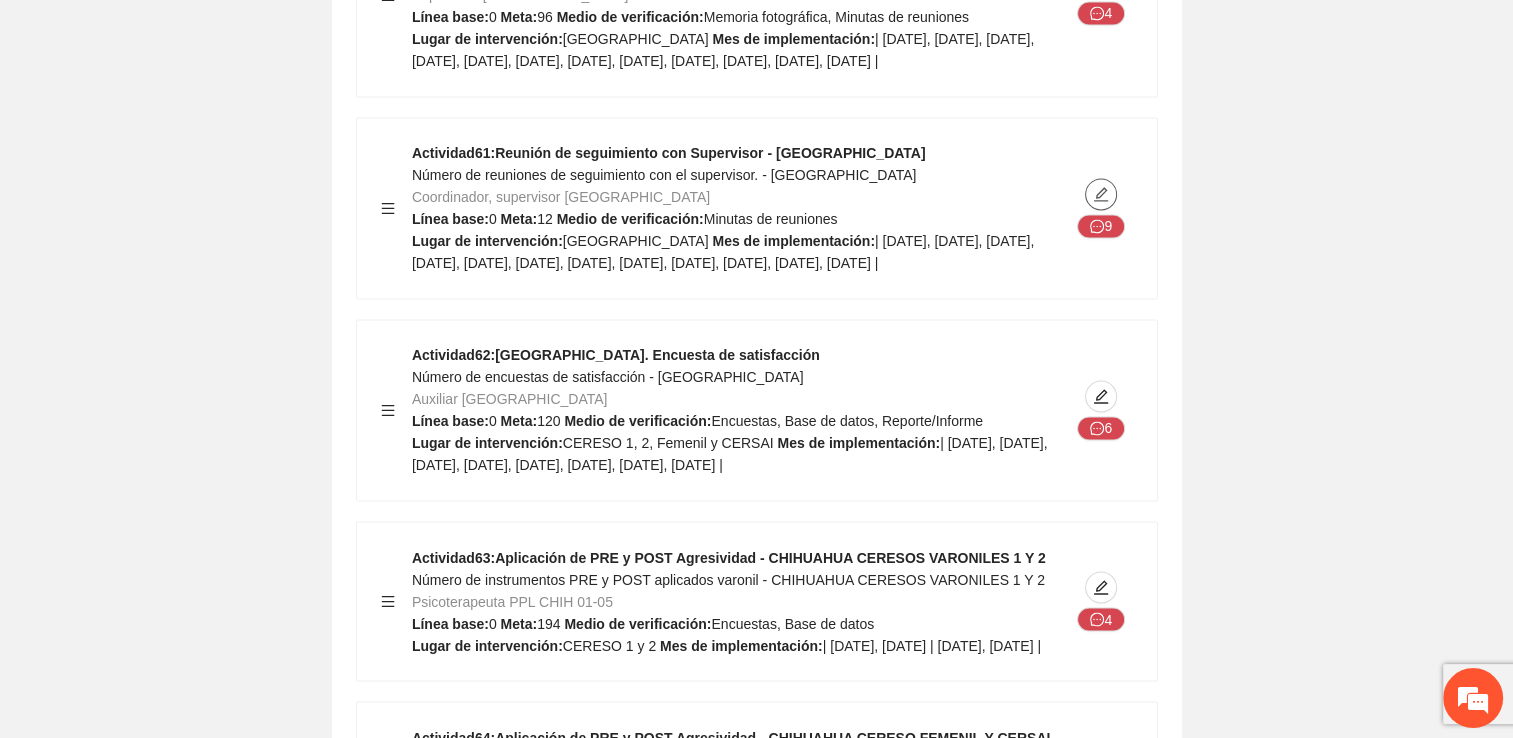 click 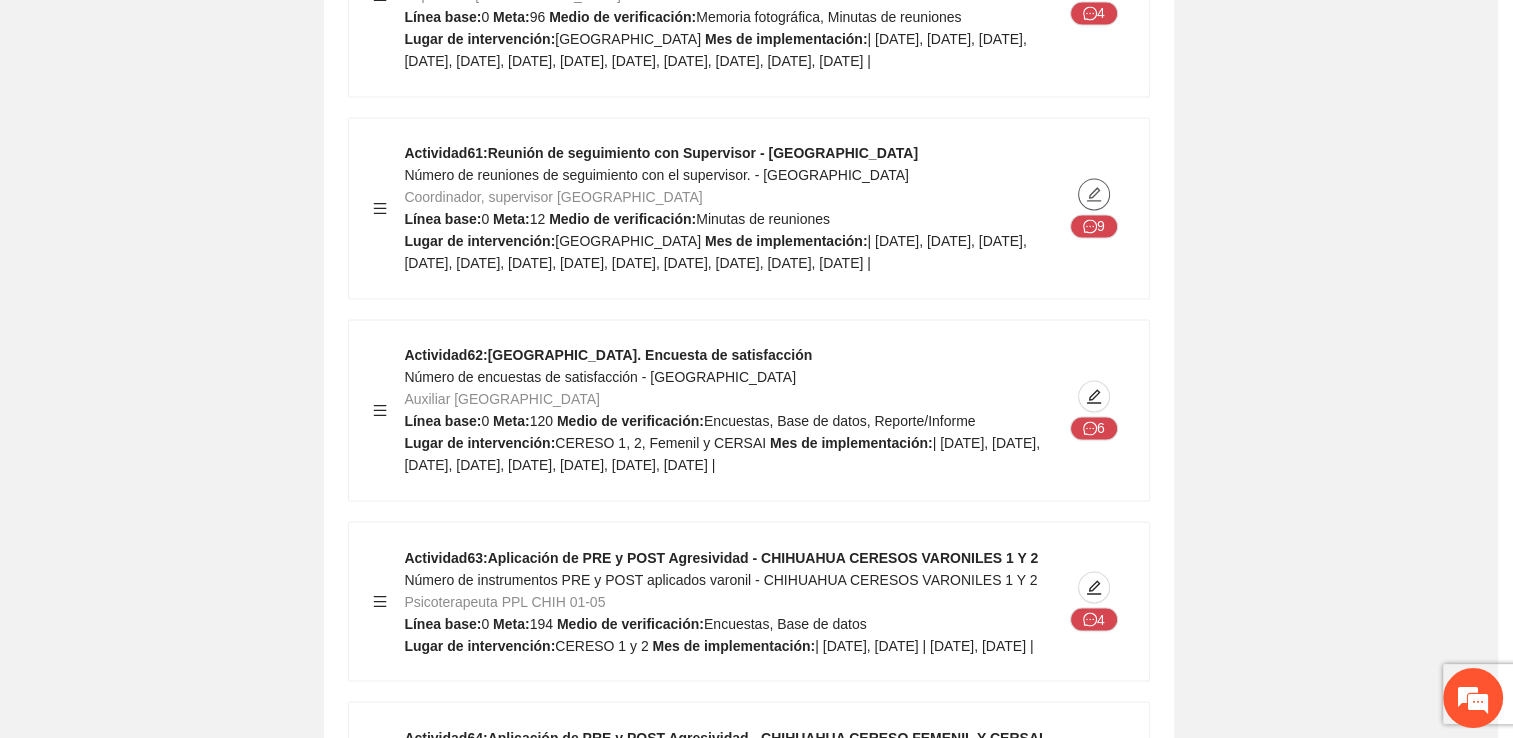 type on "*********" 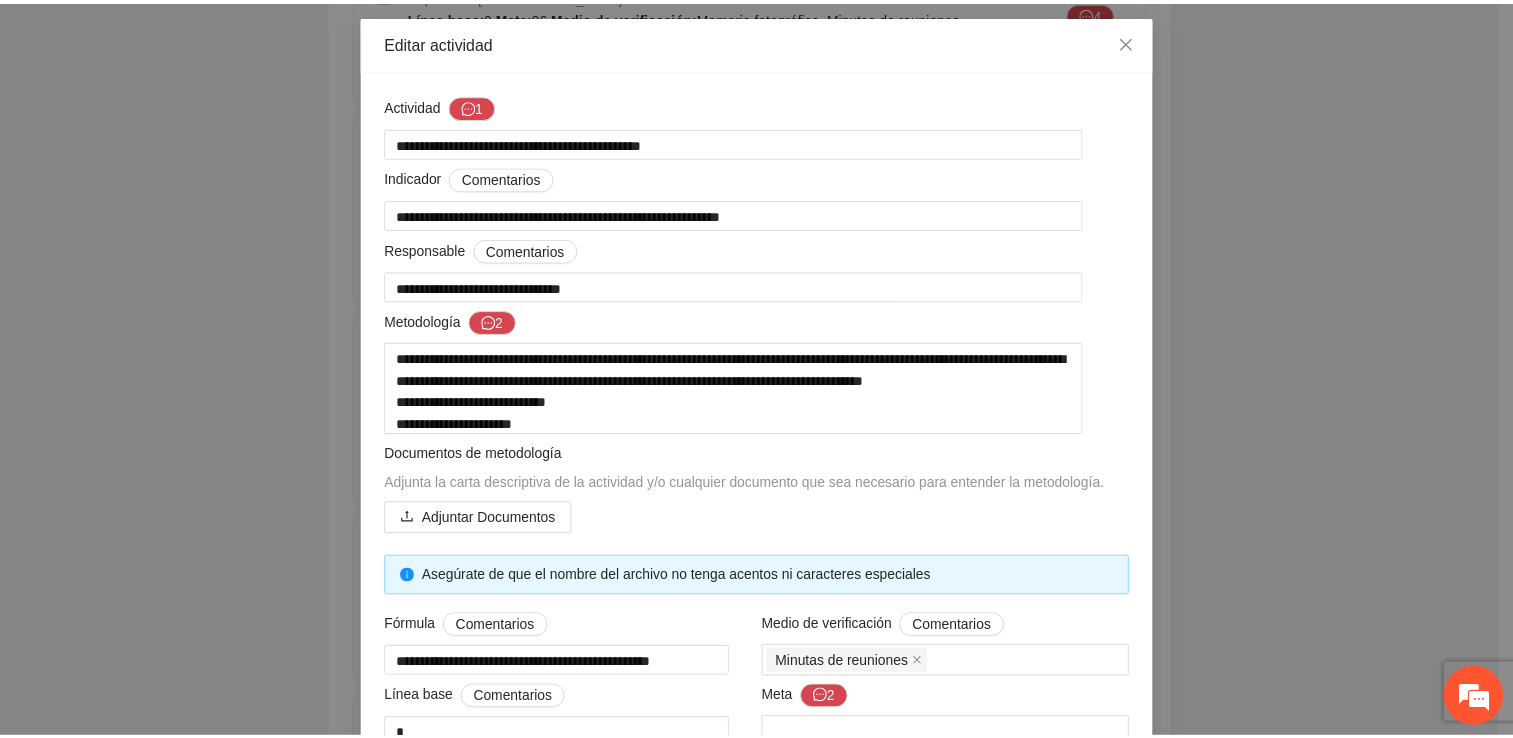 scroll, scrollTop: 0, scrollLeft: 0, axis: both 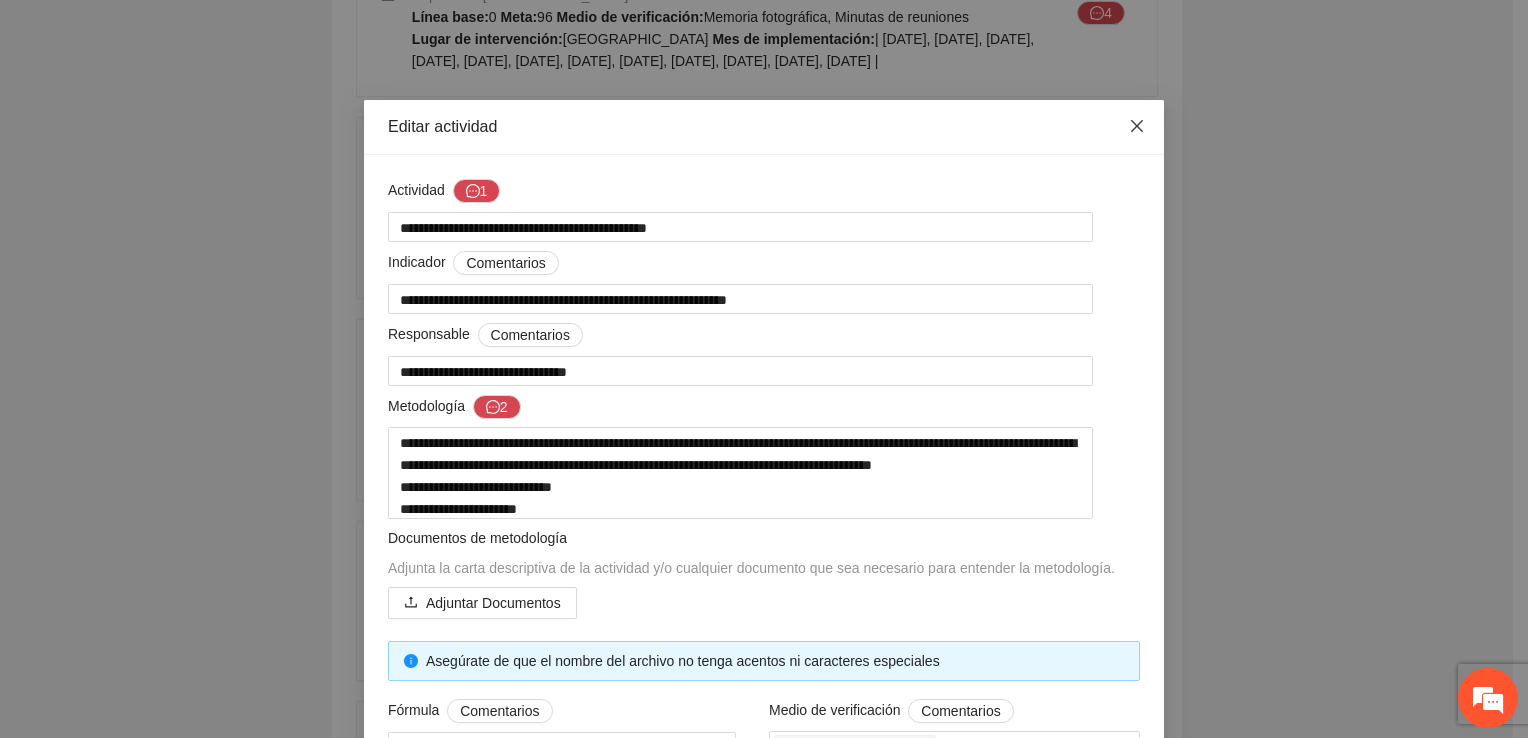 click at bounding box center (1137, 127) 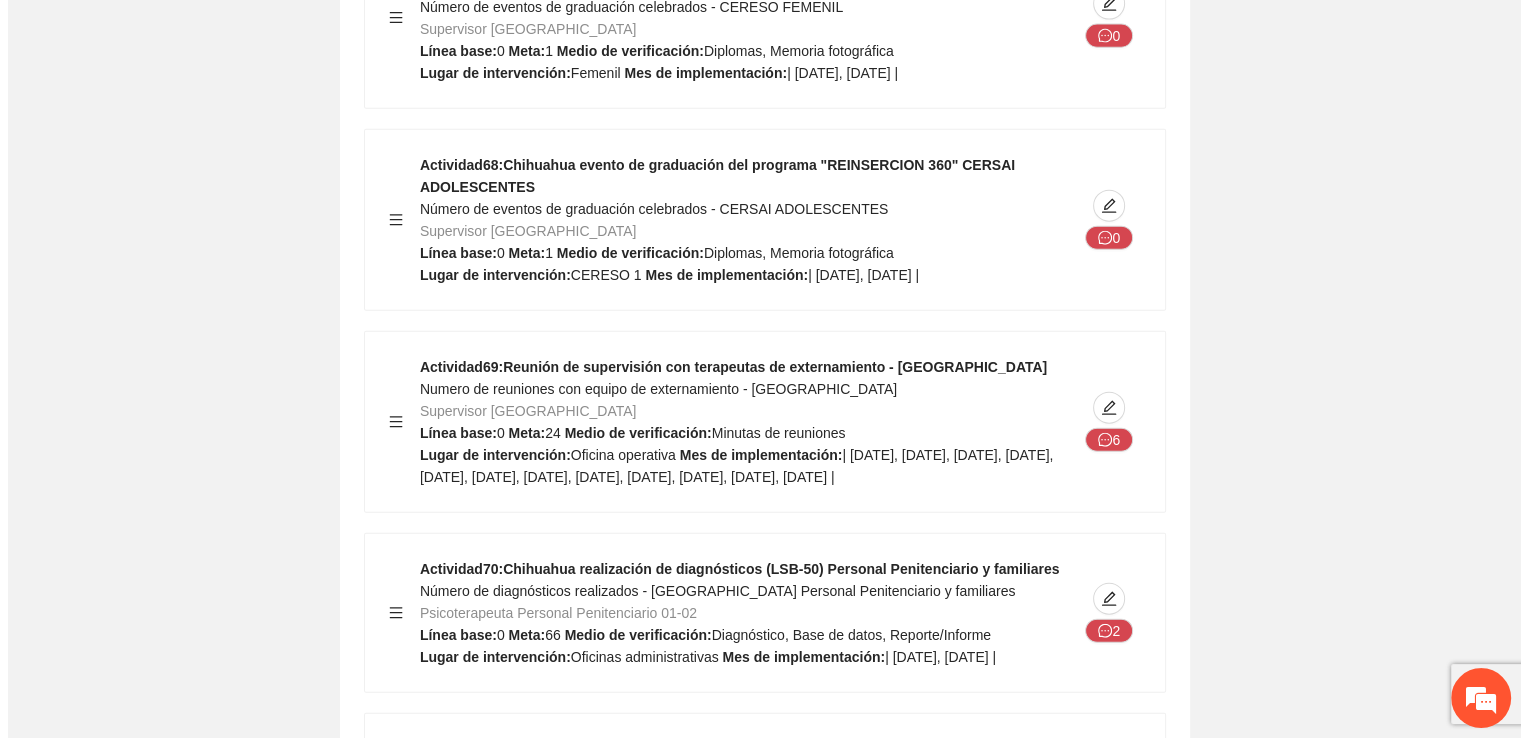 scroll, scrollTop: 27691, scrollLeft: 0, axis: vertical 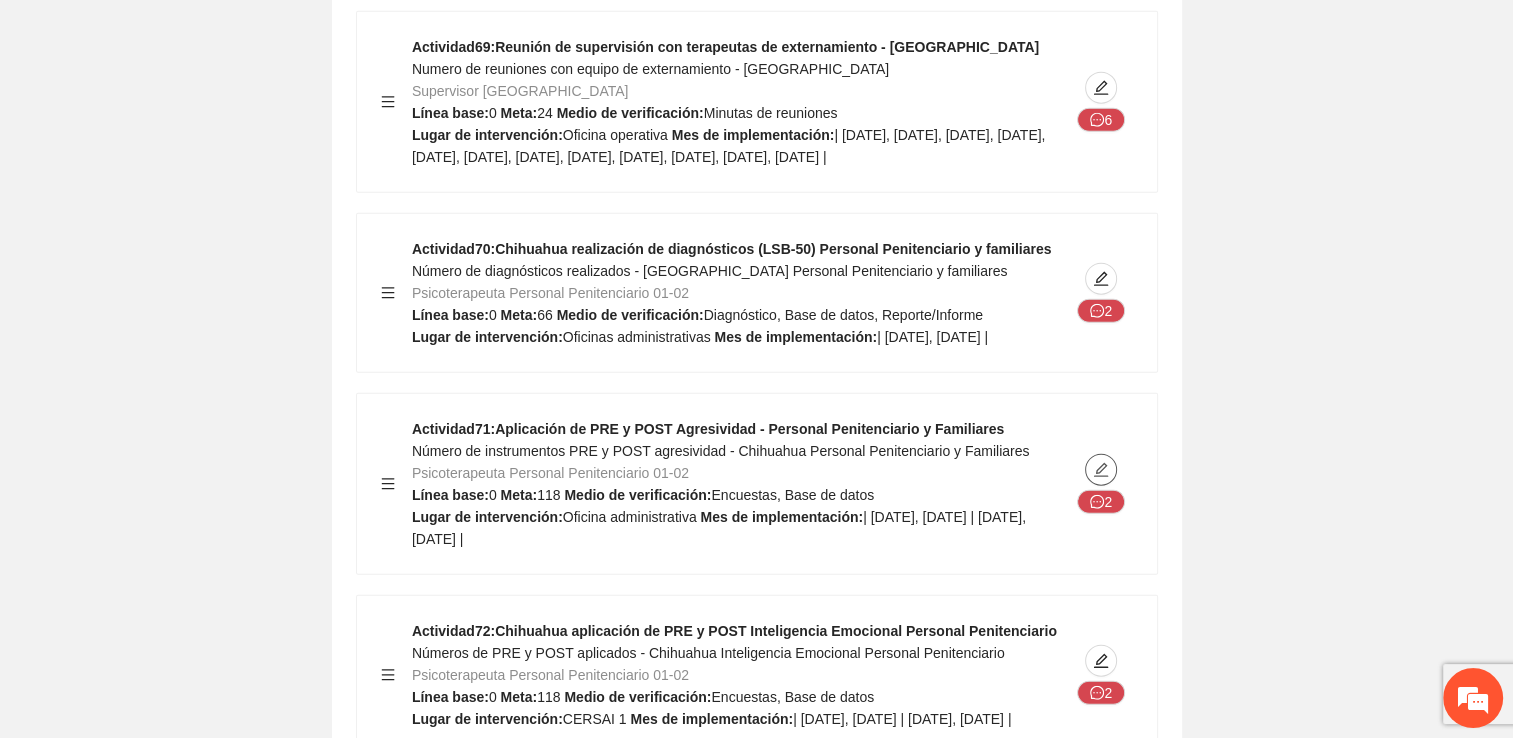 click 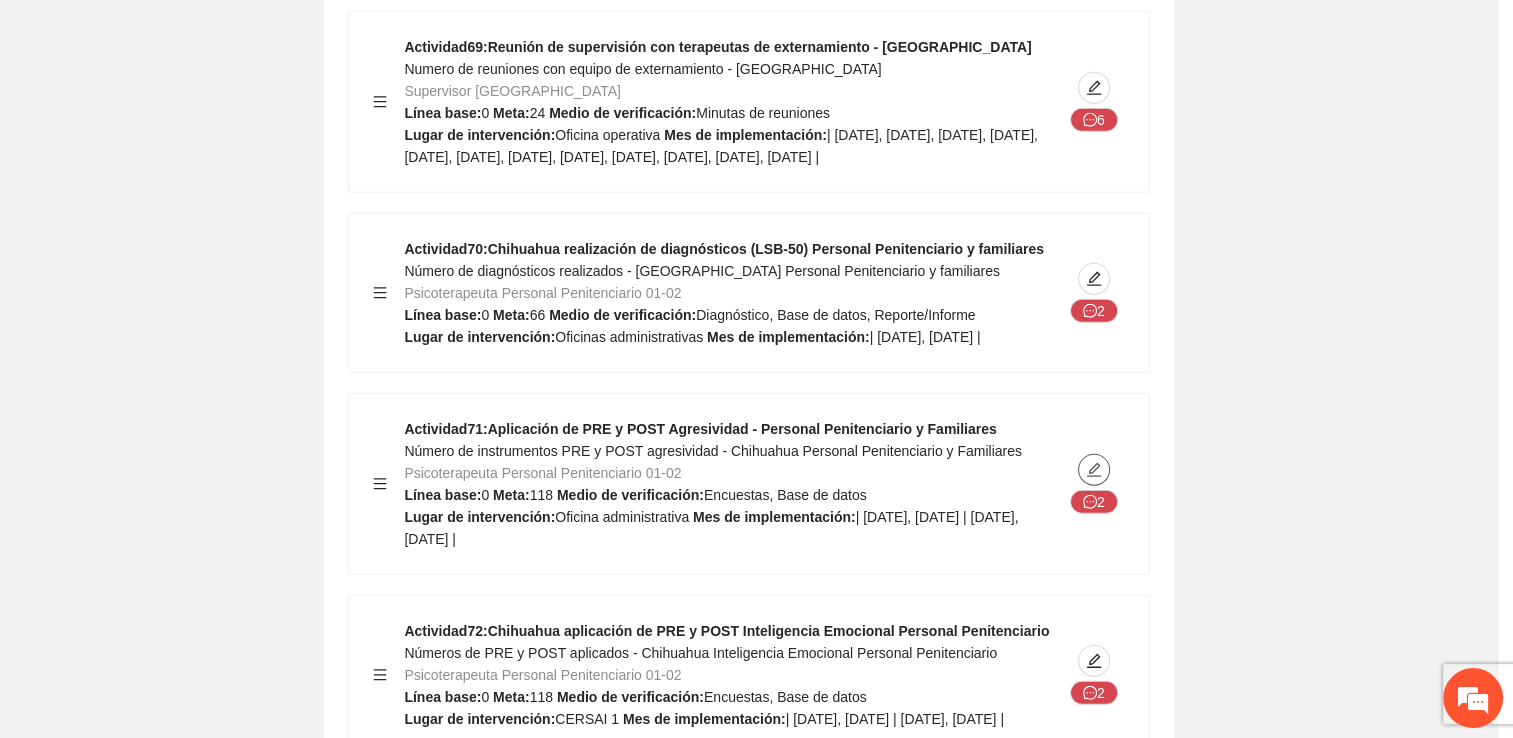 type on "**********" 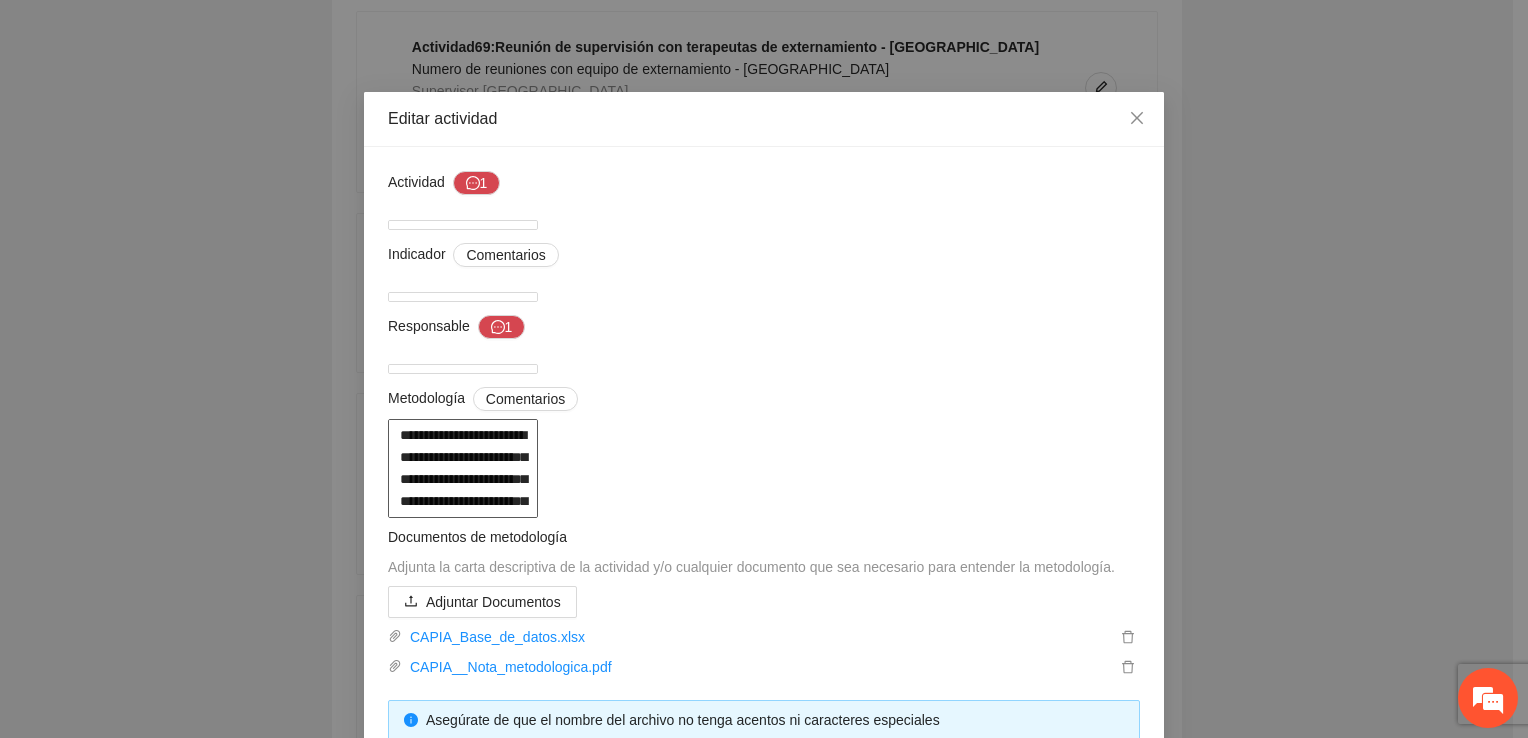 scroll, scrollTop: 0, scrollLeft: 0, axis: both 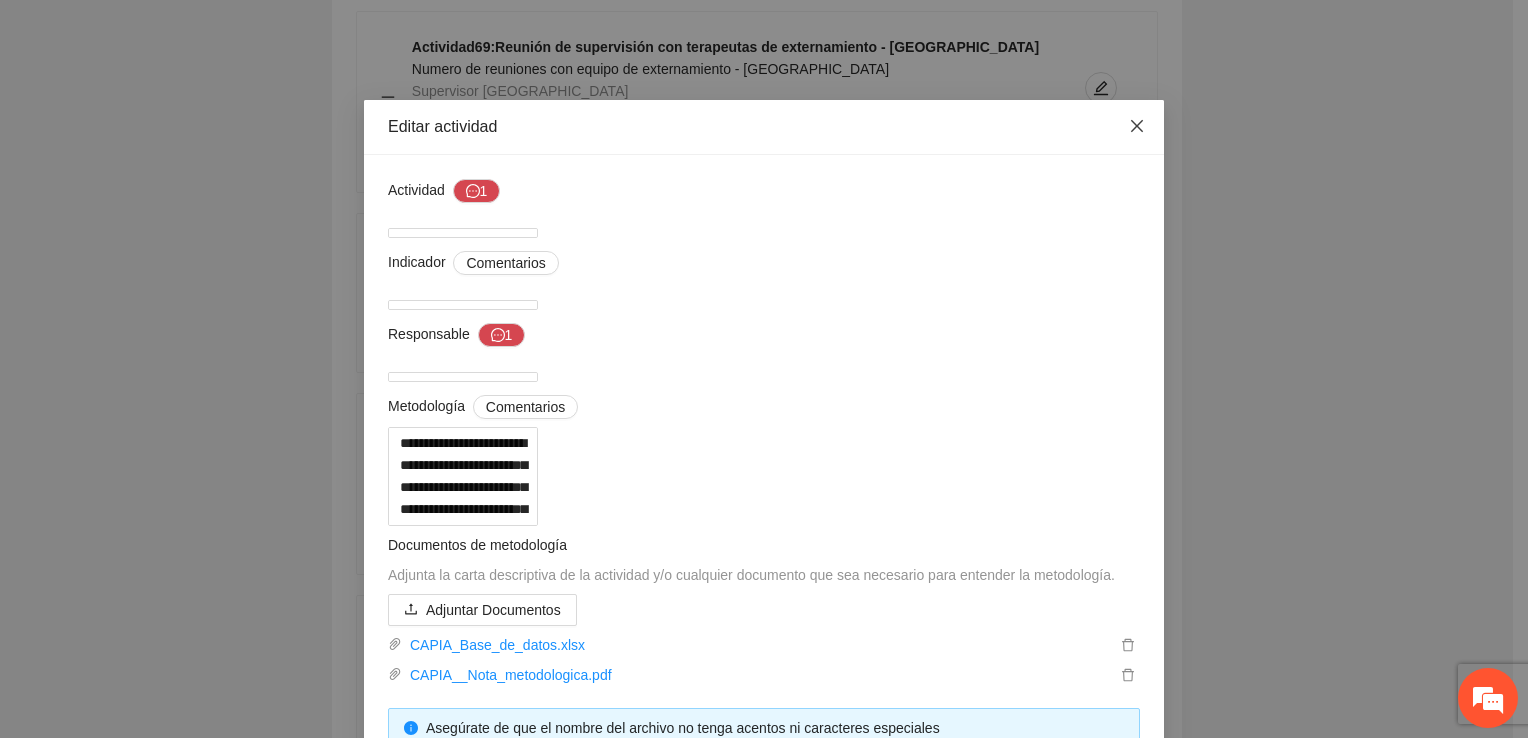 click 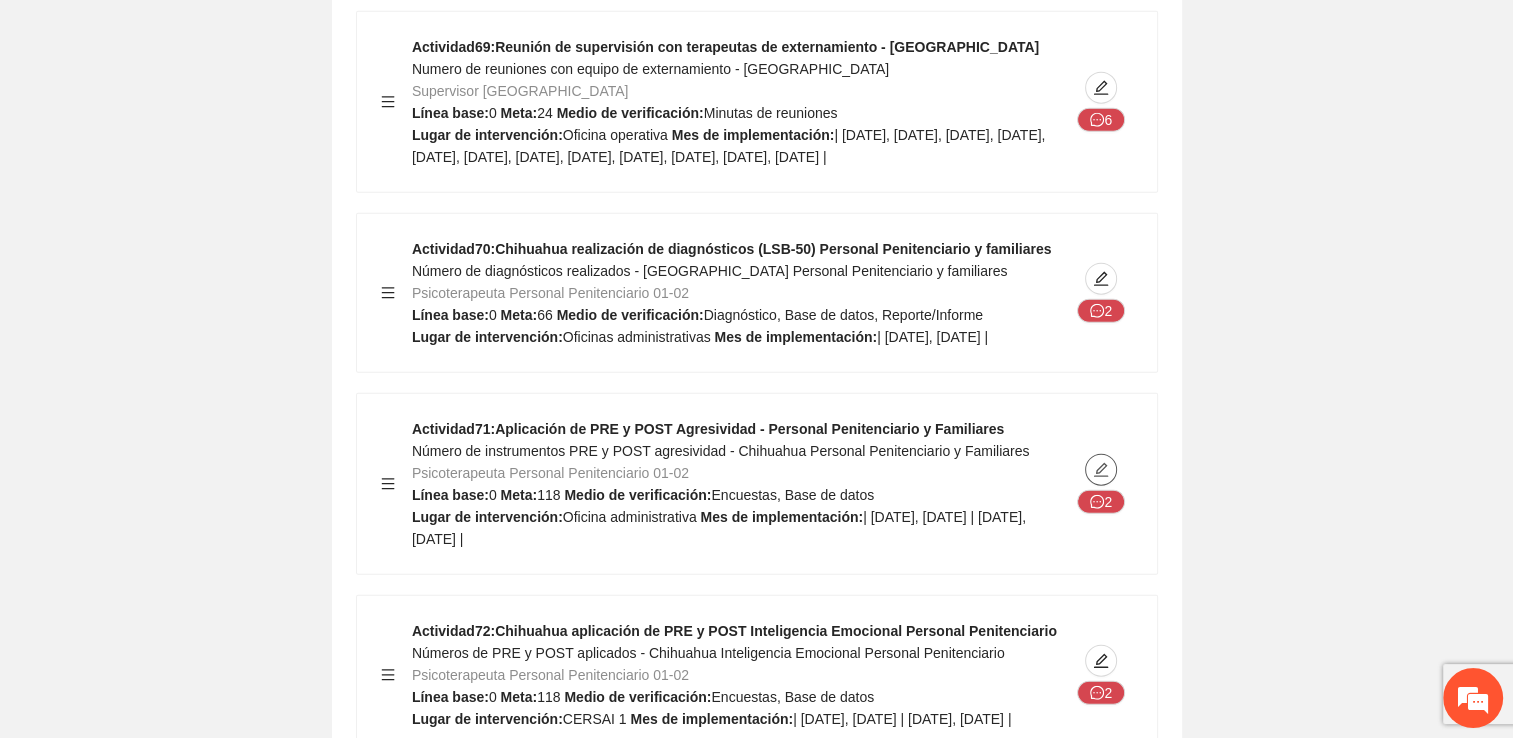 click 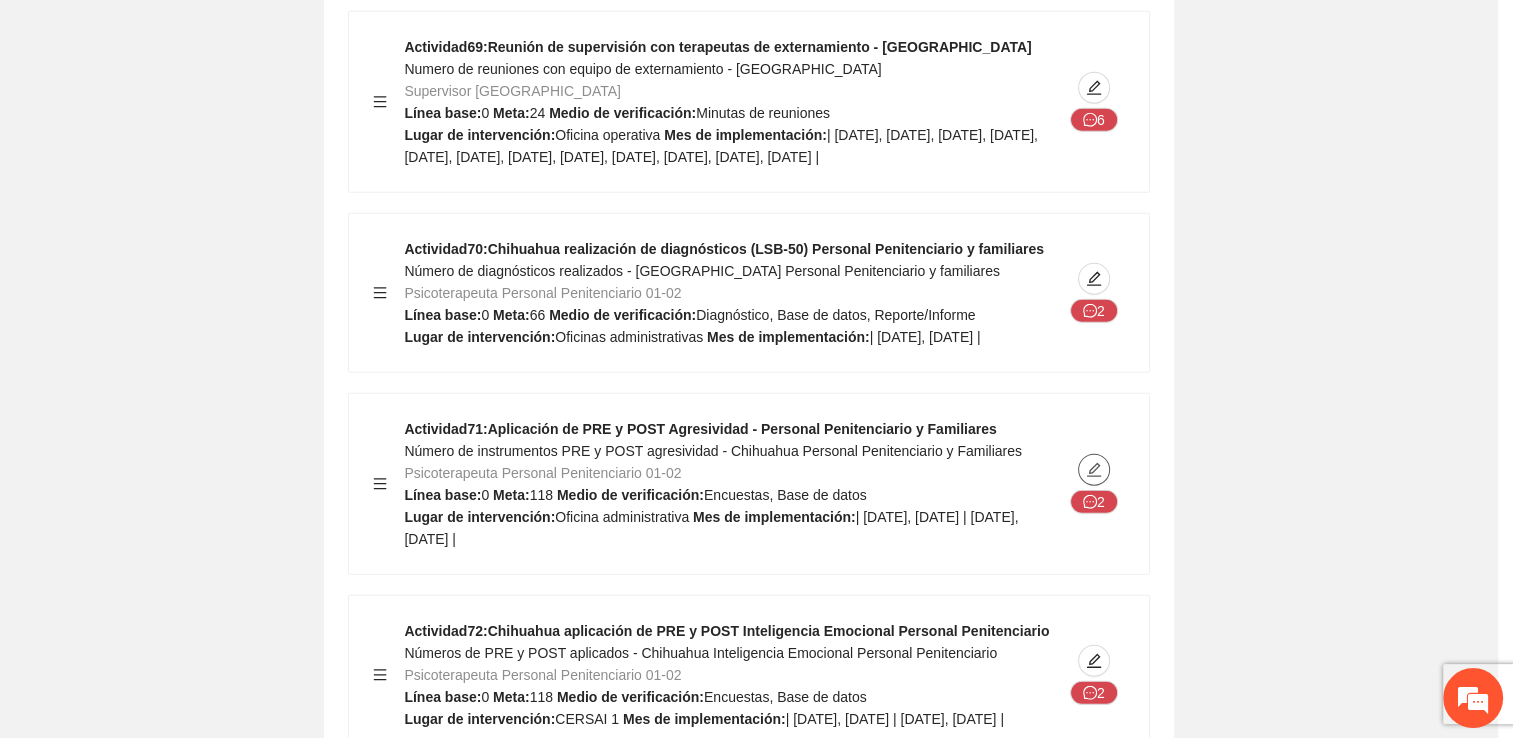 type on "**********" 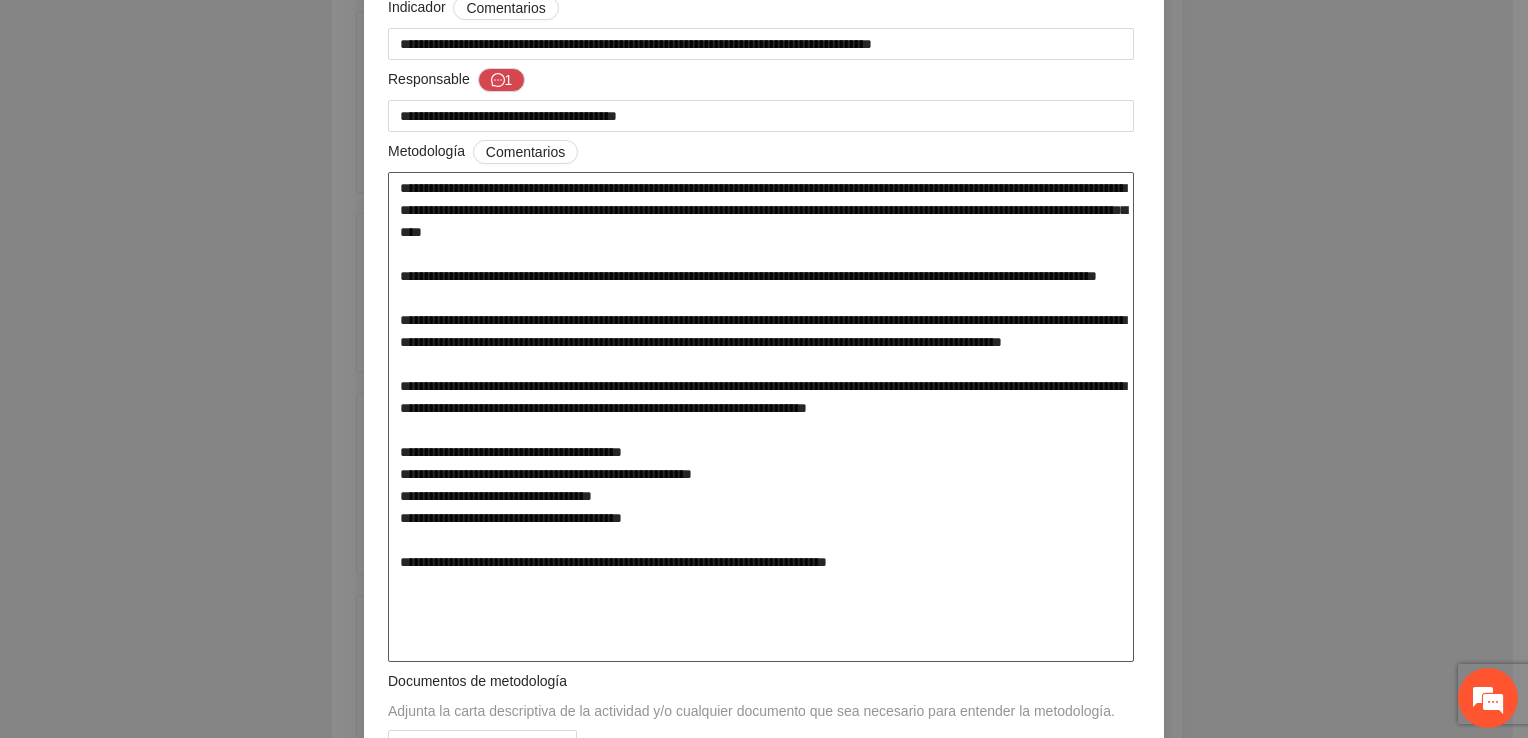 scroll, scrollTop: 0, scrollLeft: 0, axis: both 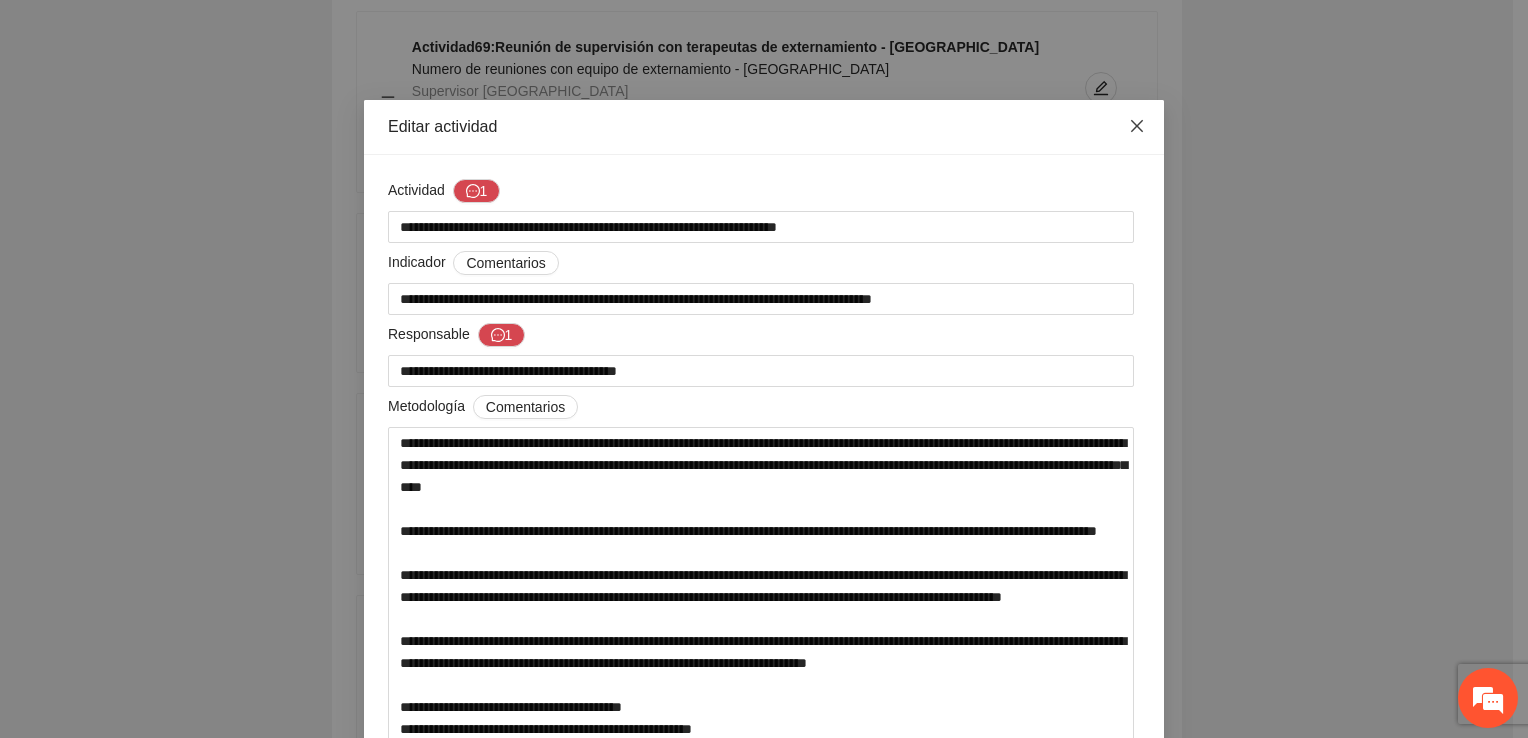click at bounding box center (1137, 127) 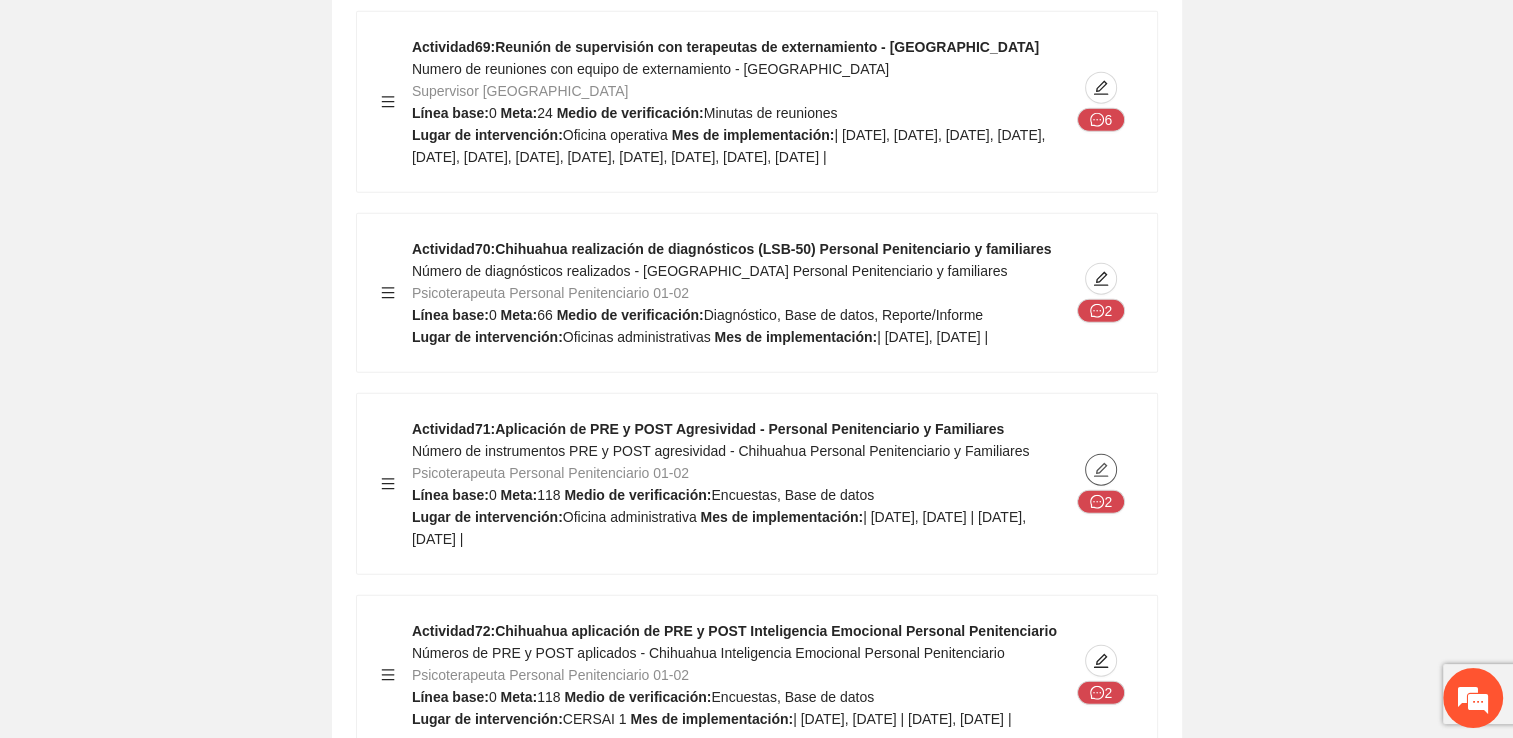 click 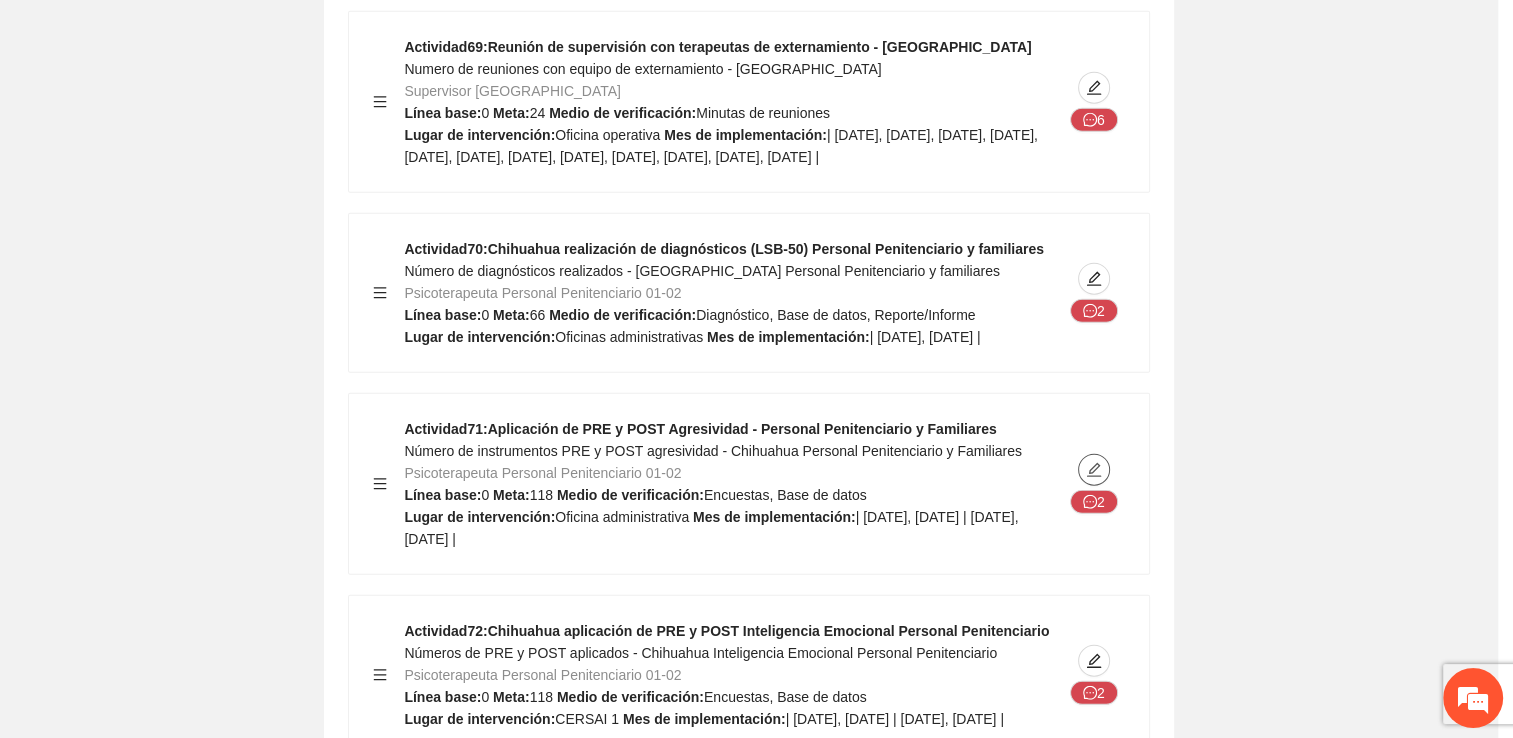 type on "**********" 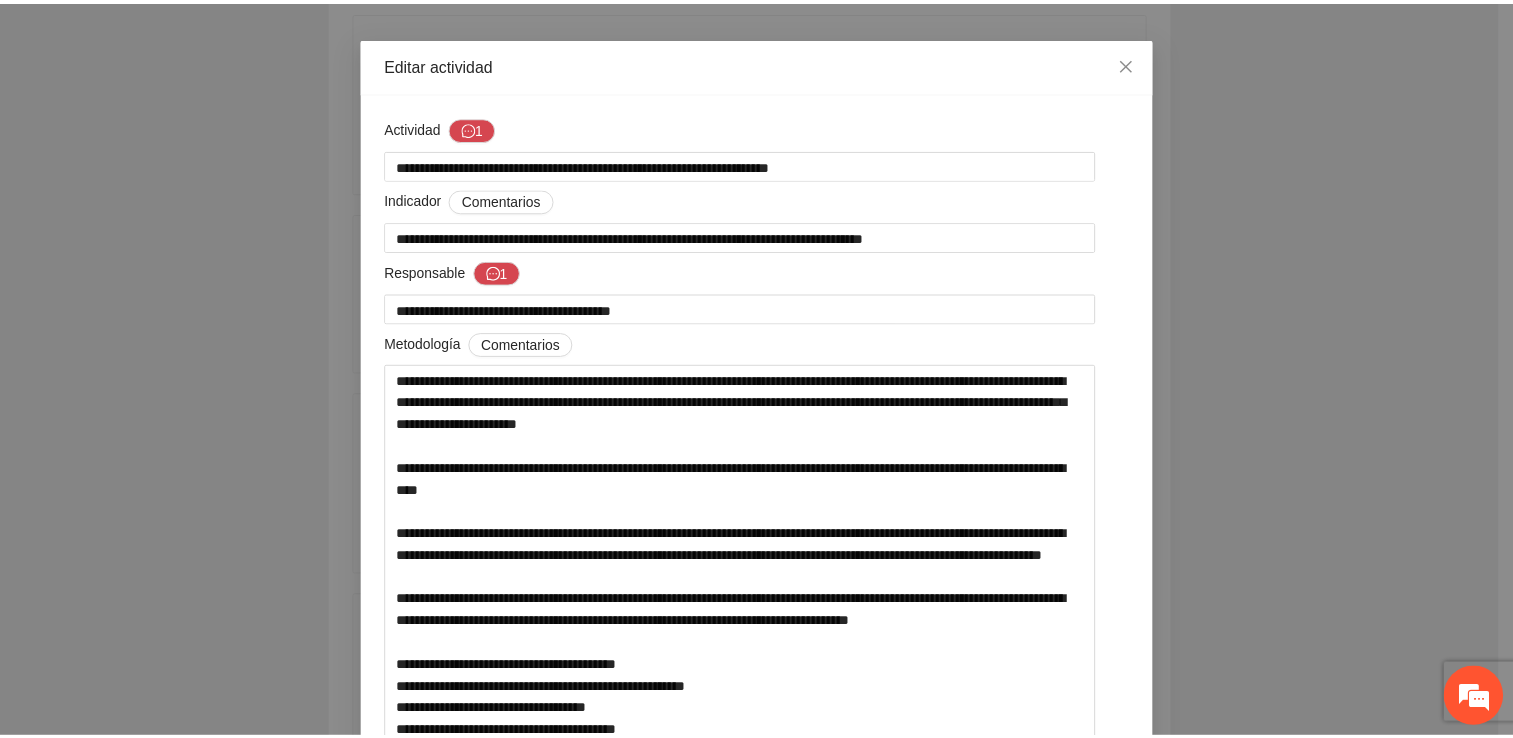 scroll, scrollTop: 0, scrollLeft: 0, axis: both 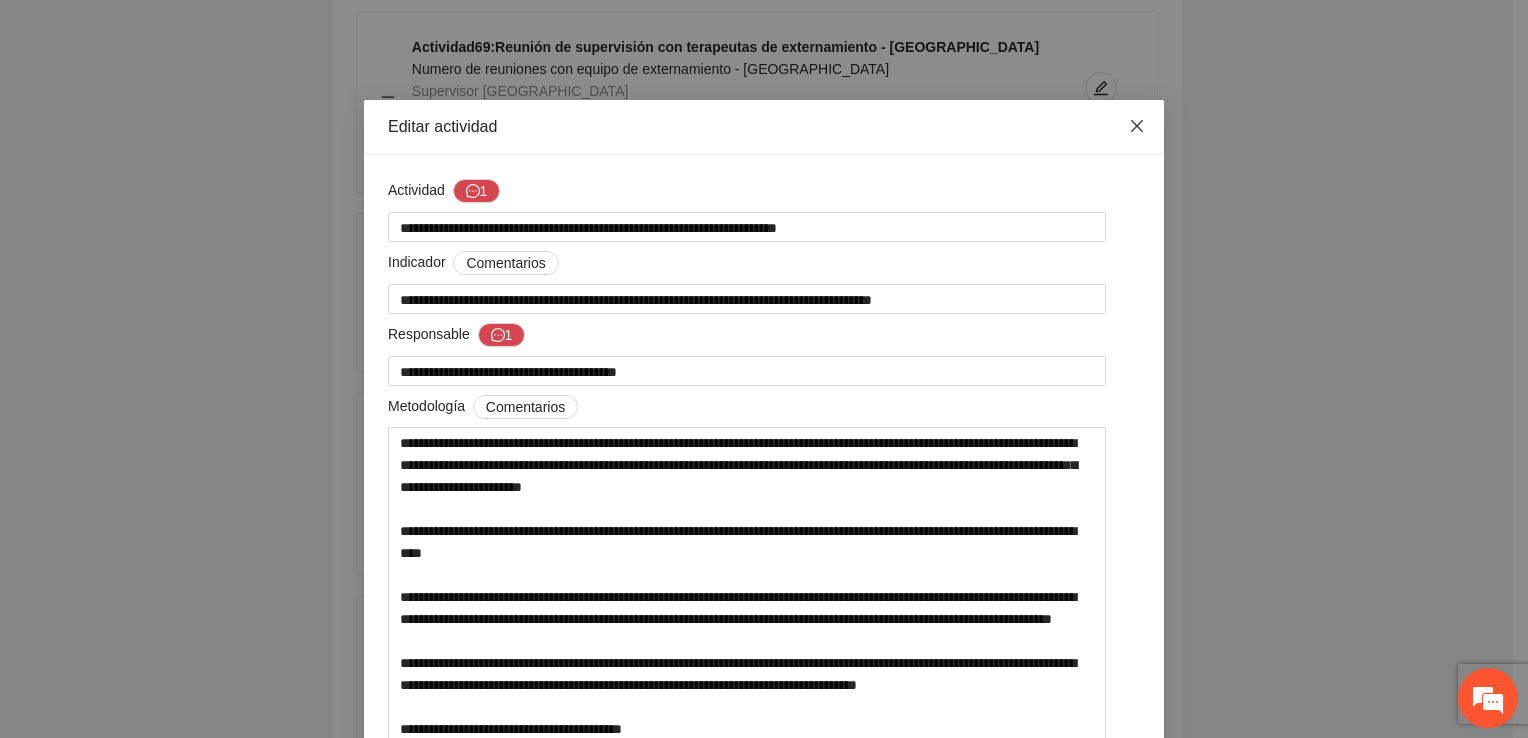 click 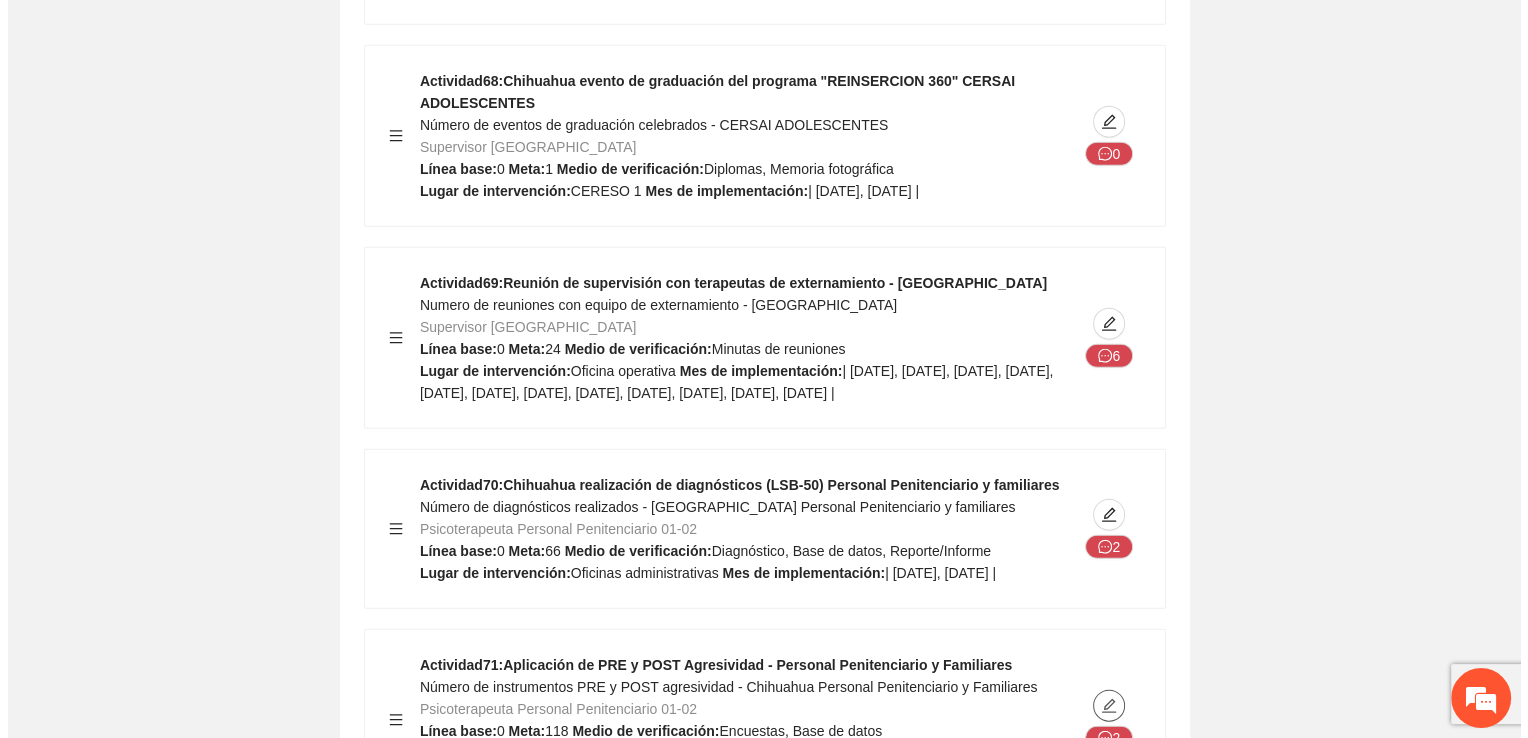 scroll, scrollTop: 27491, scrollLeft: 0, axis: vertical 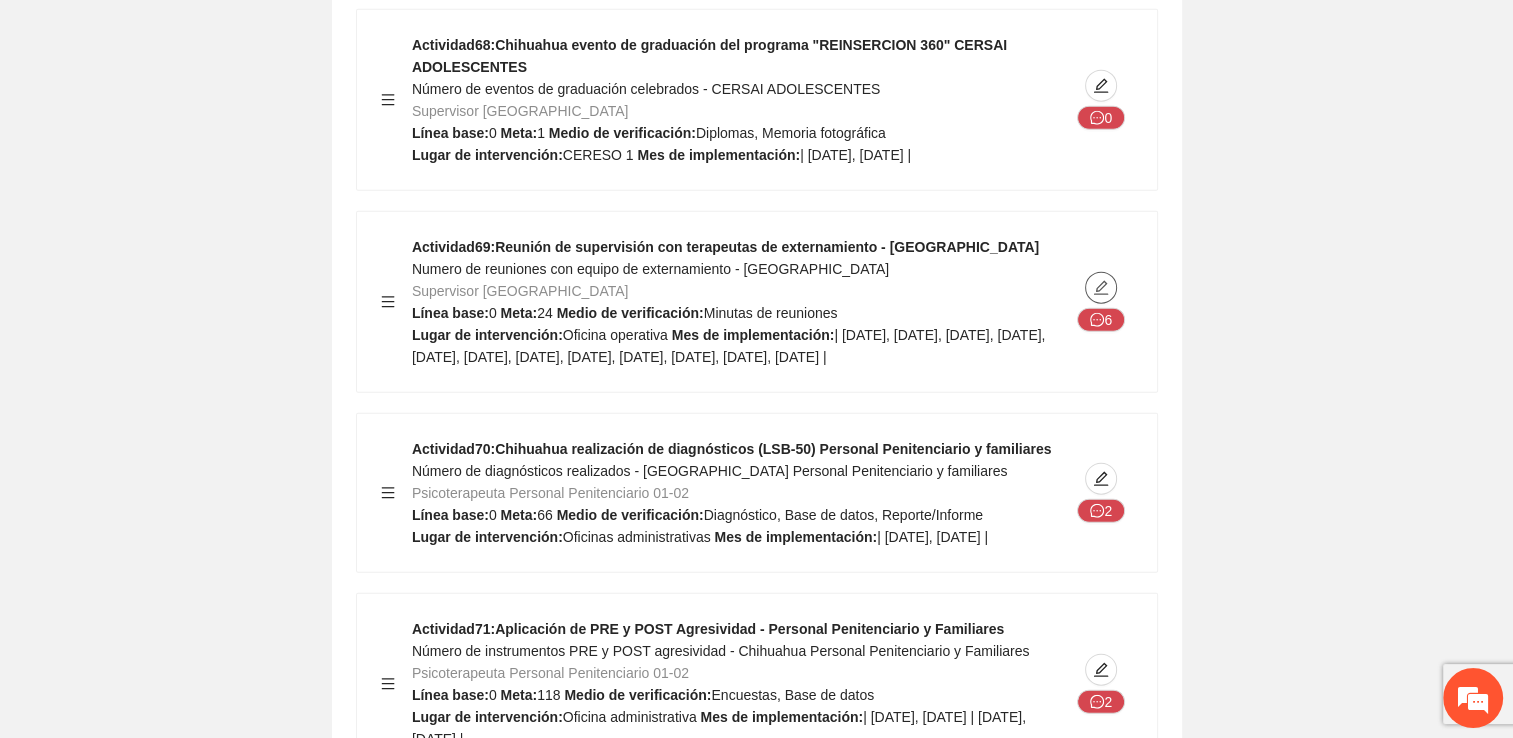 click 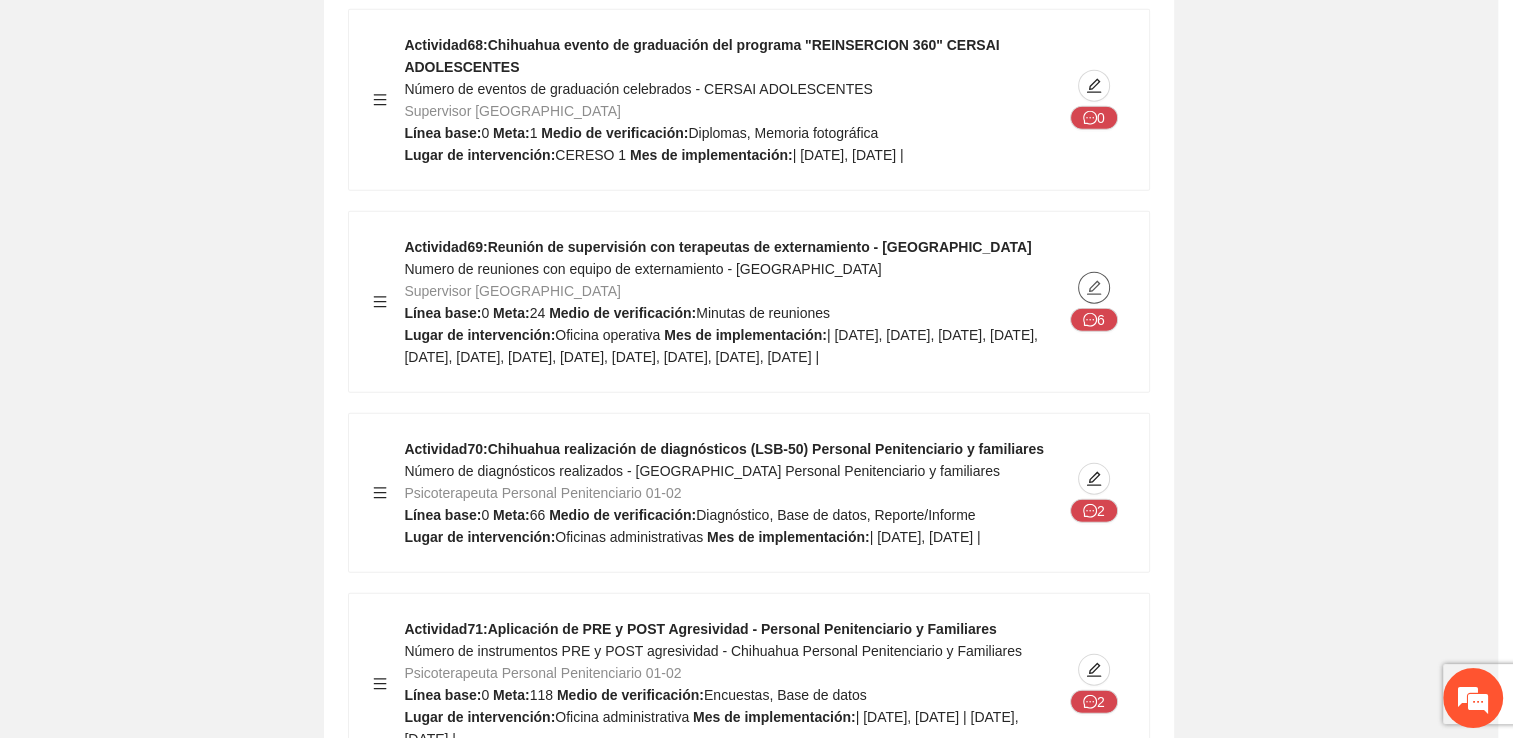 type on "**********" 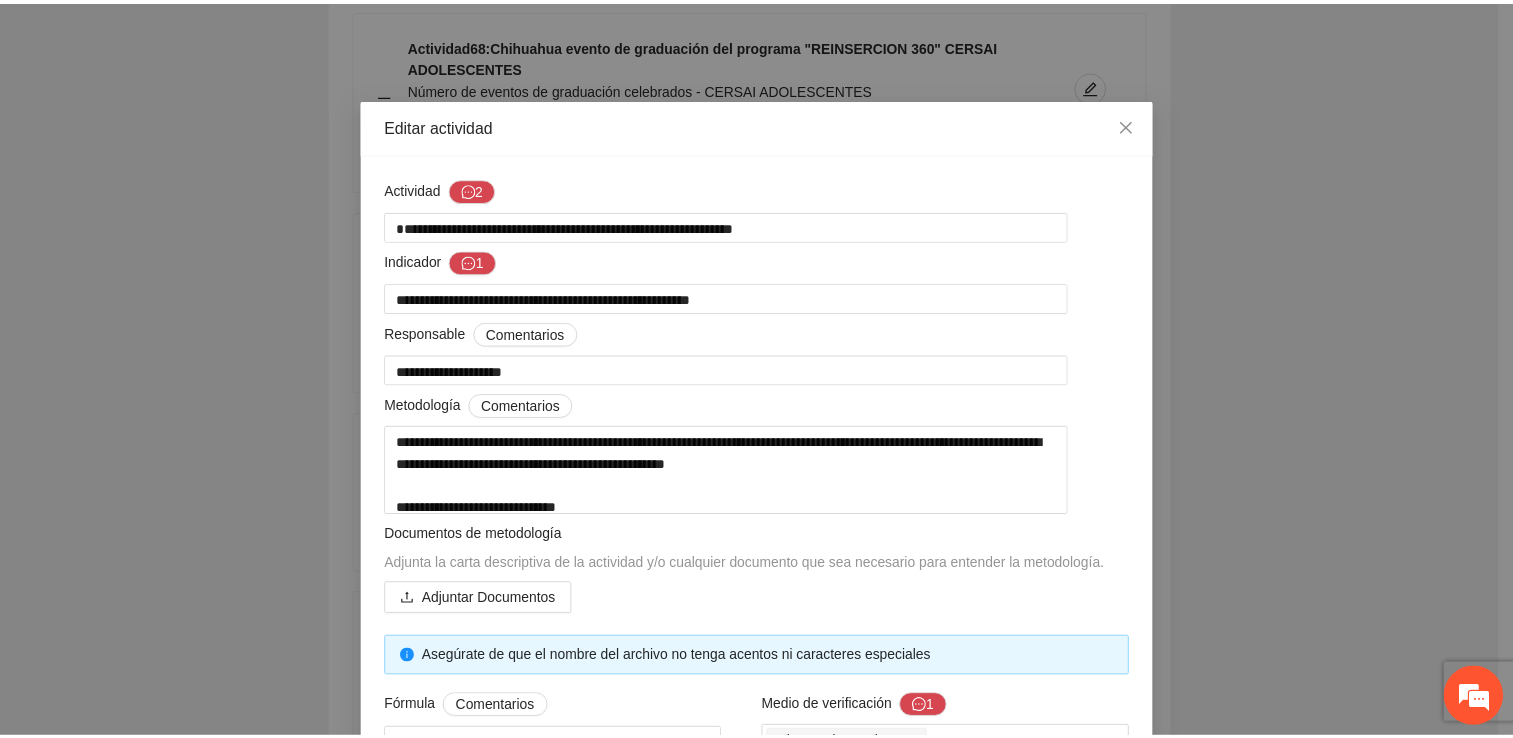 scroll, scrollTop: 0, scrollLeft: 0, axis: both 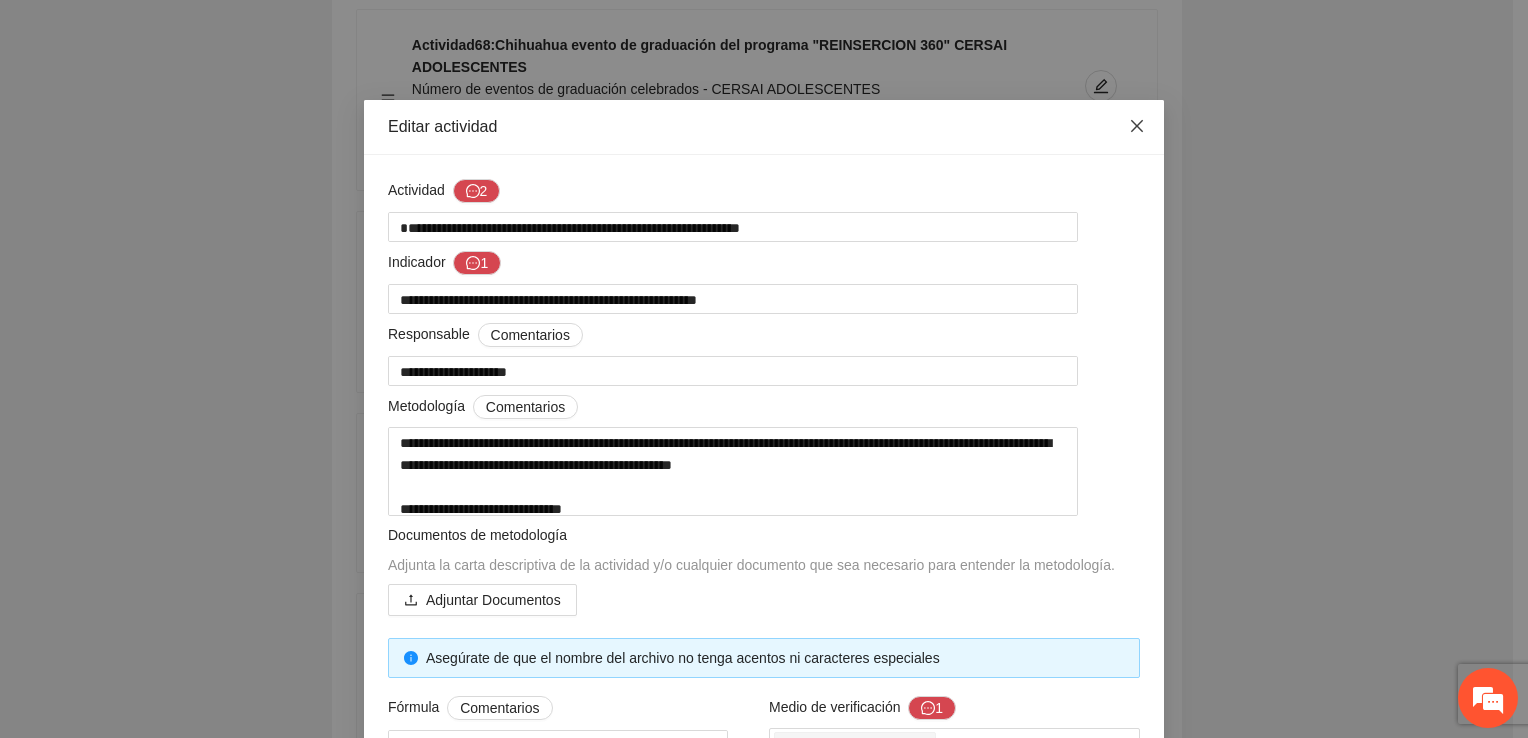click 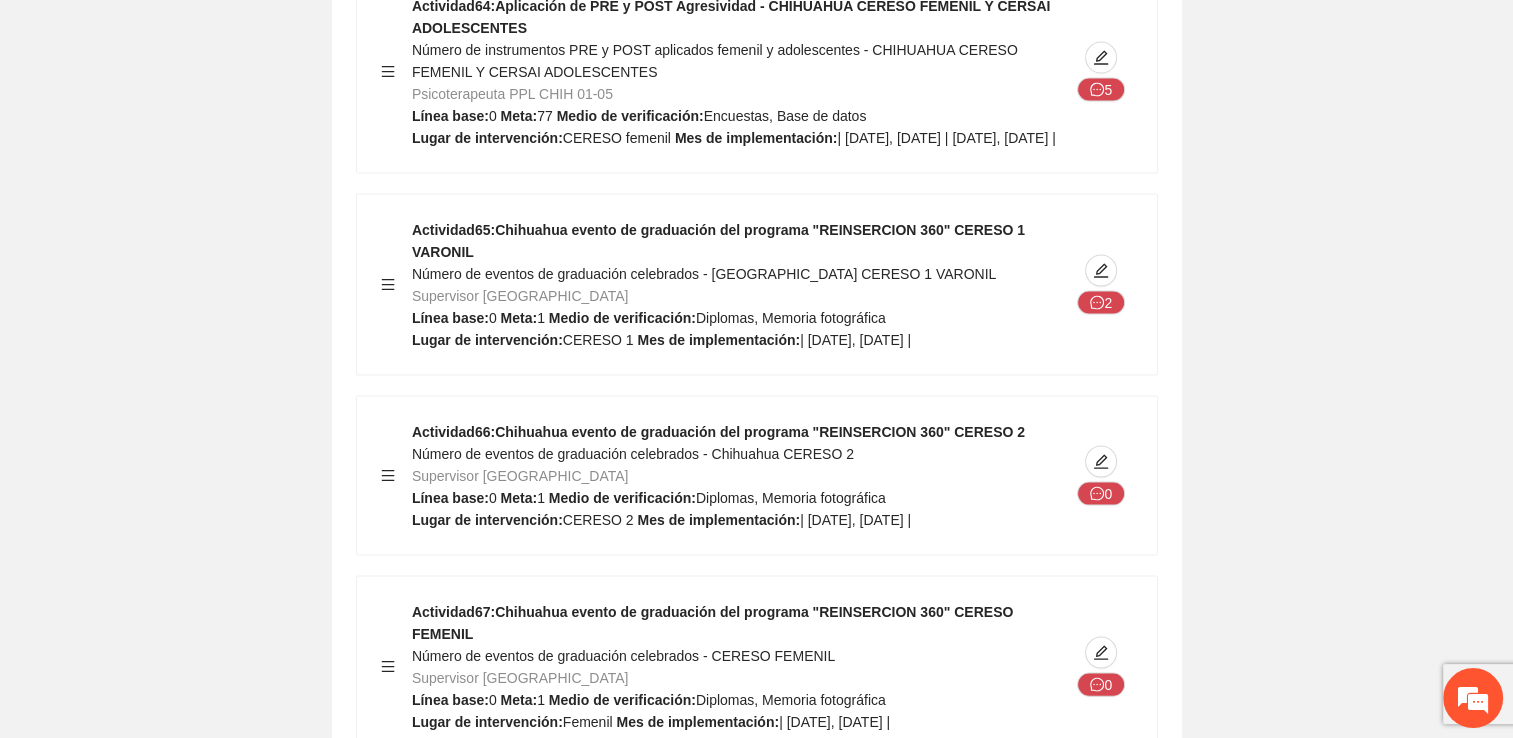 scroll, scrollTop: 26291, scrollLeft: 0, axis: vertical 